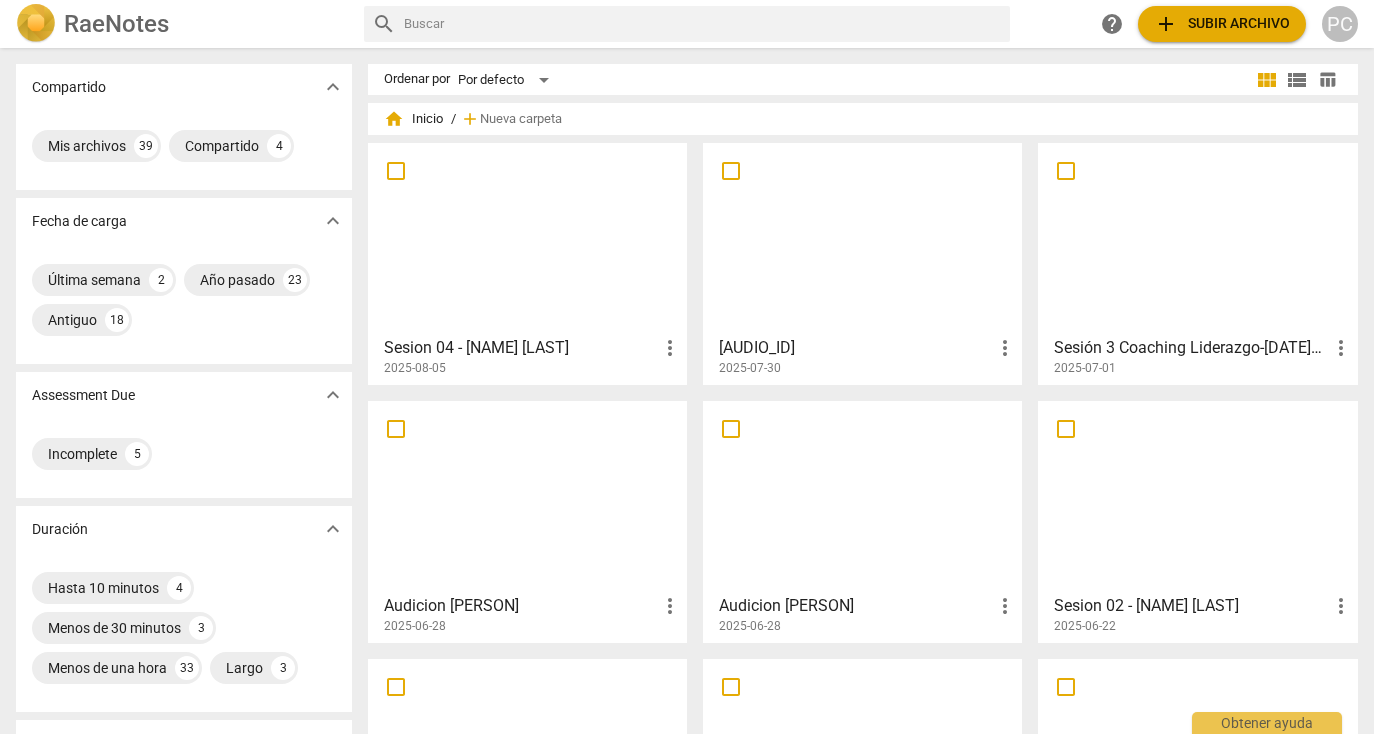 scroll, scrollTop: 0, scrollLeft: 0, axis: both 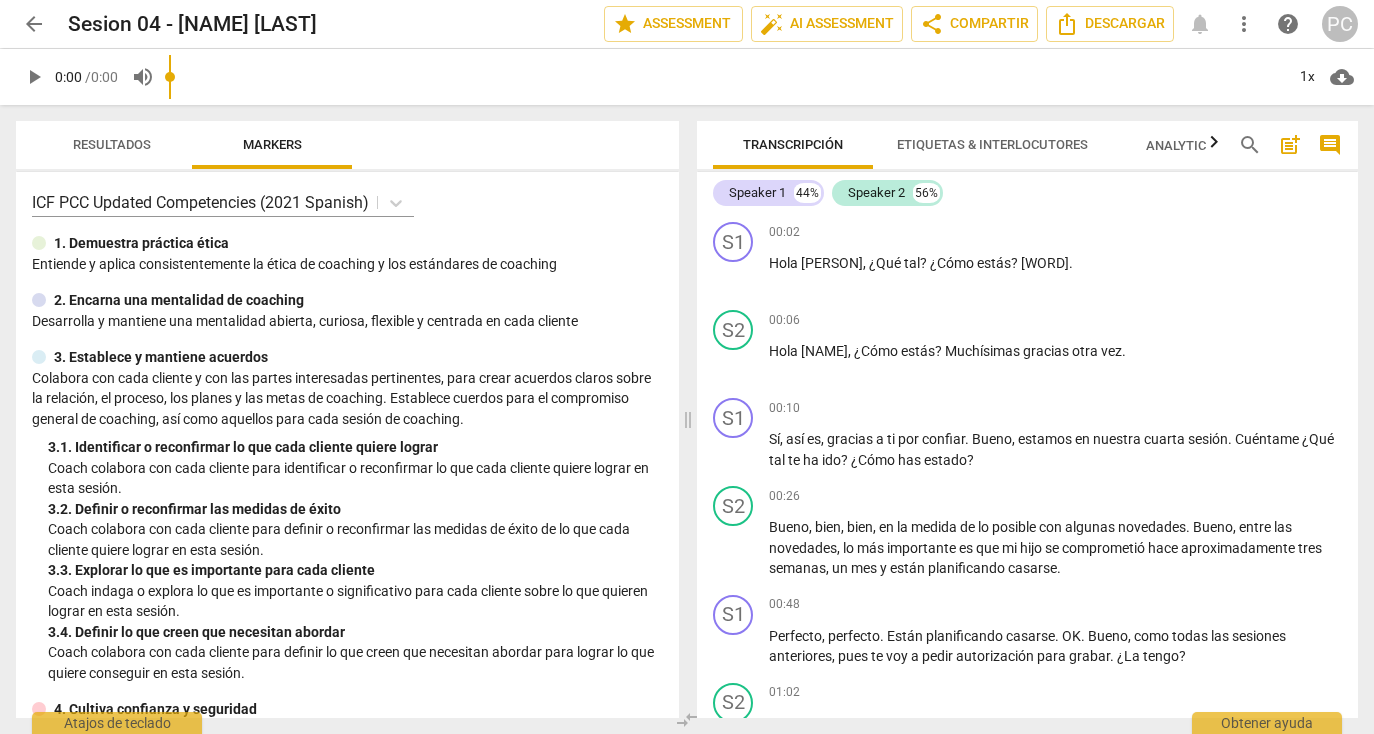 click at bounding box center (726, 77) 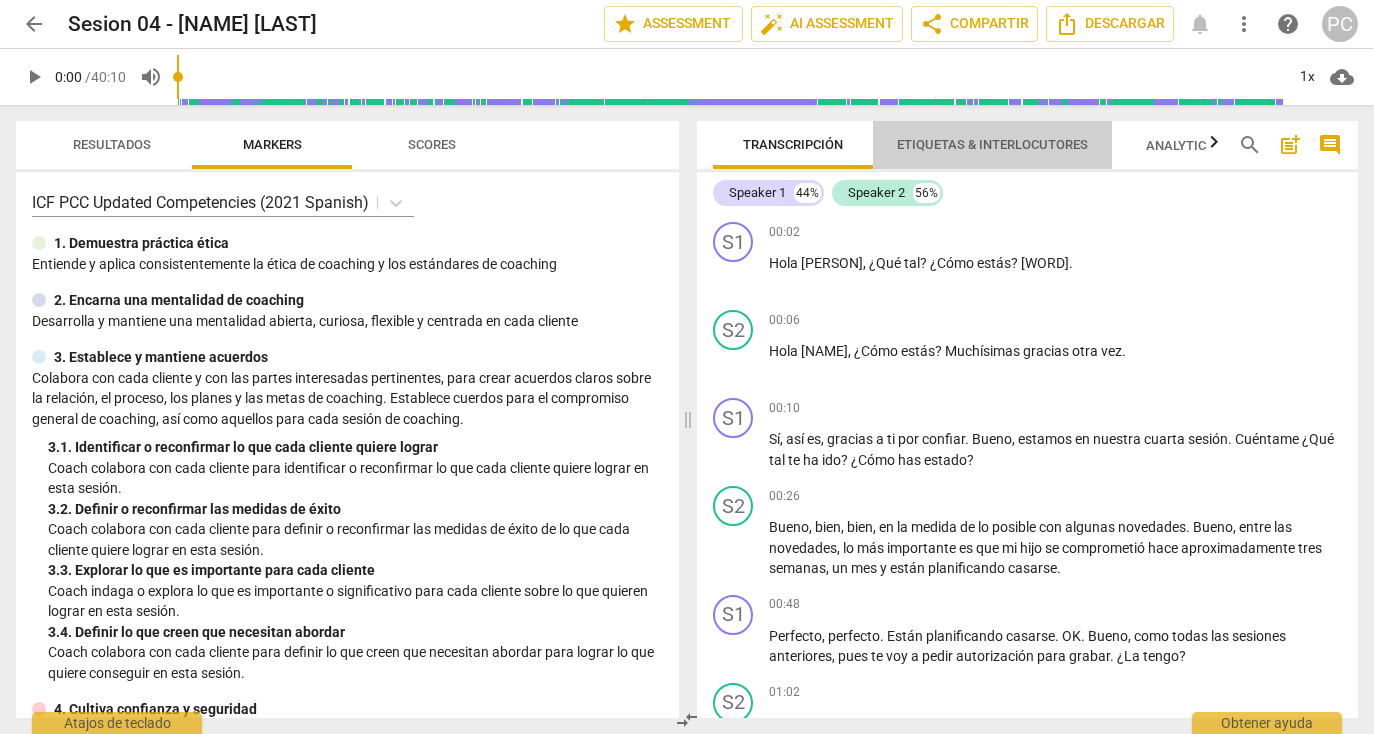 click on "Etiquetas & Interlocutores" at bounding box center (992, 144) 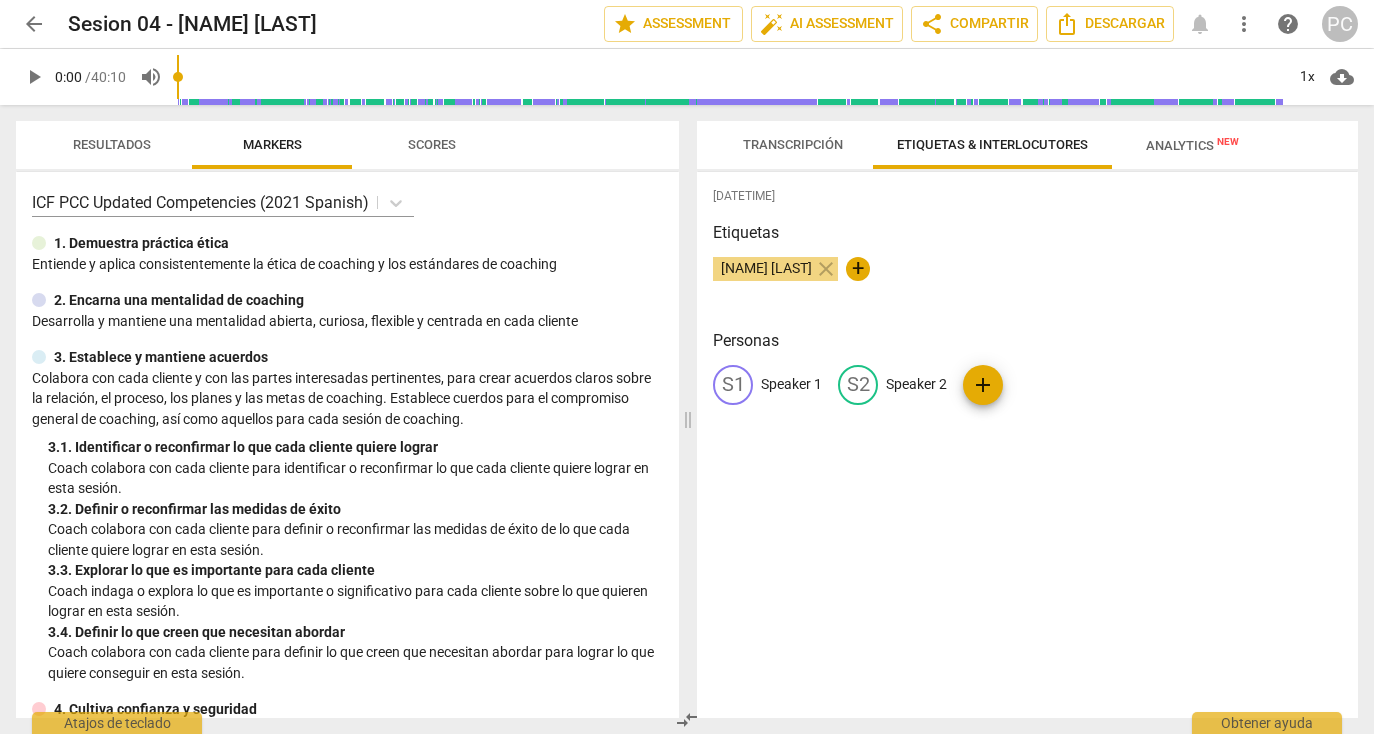 click on "Speaker 1" at bounding box center (791, 384) 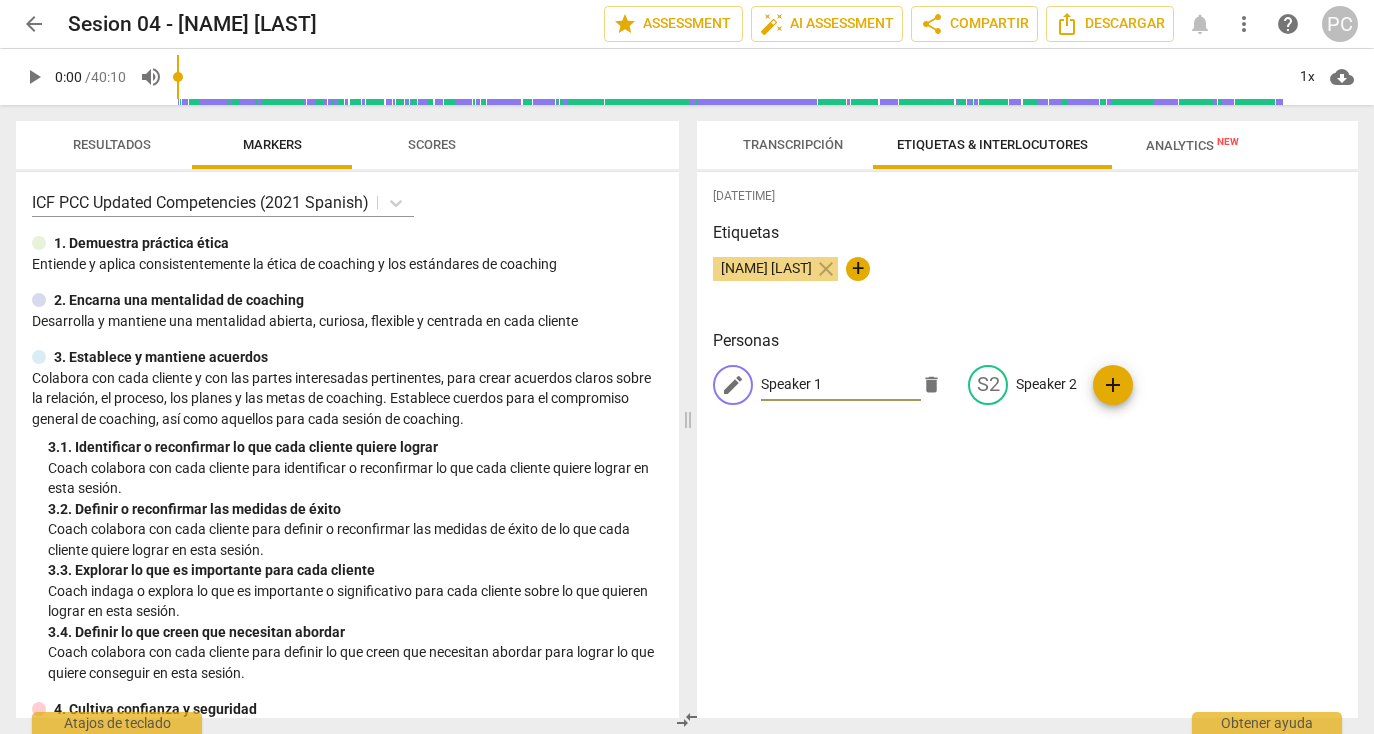 click on "Transcripción" at bounding box center [793, 144] 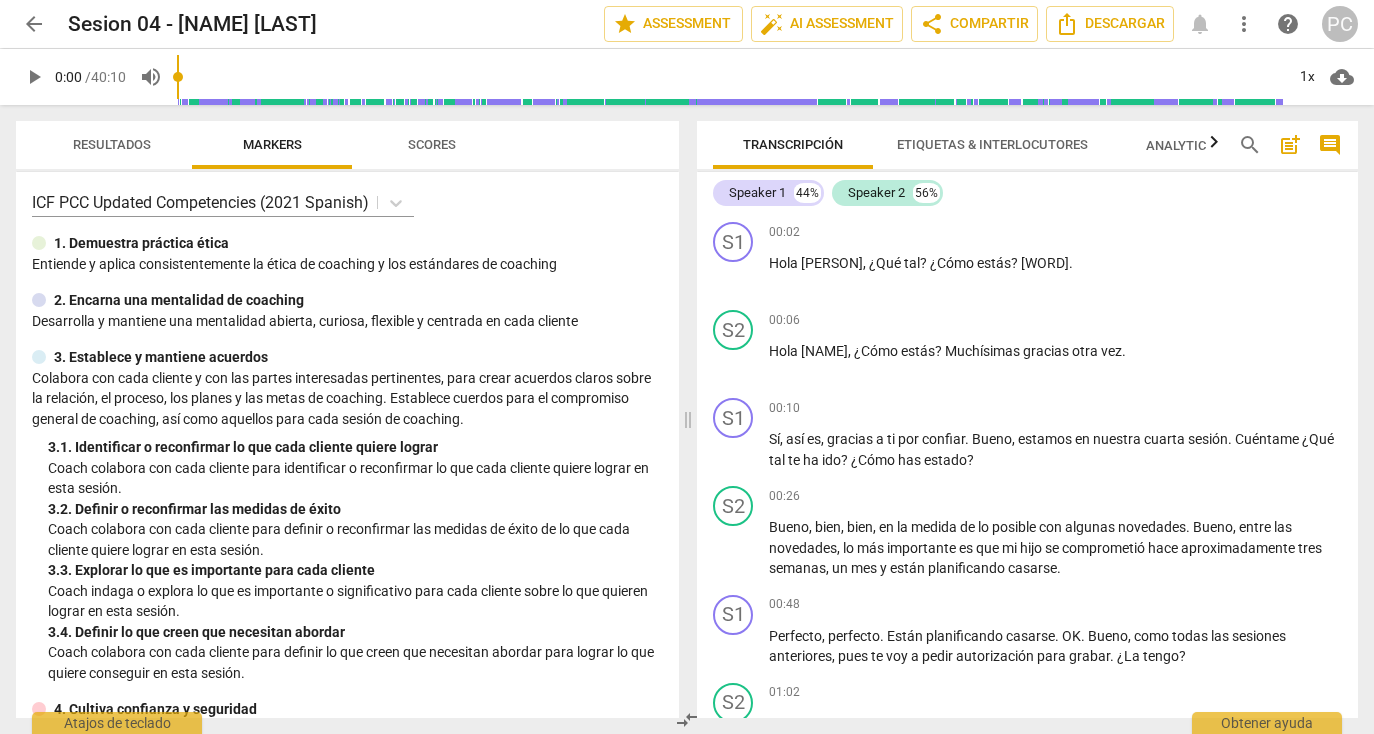 click on "Etiquetas & Interlocutores" at bounding box center (992, 144) 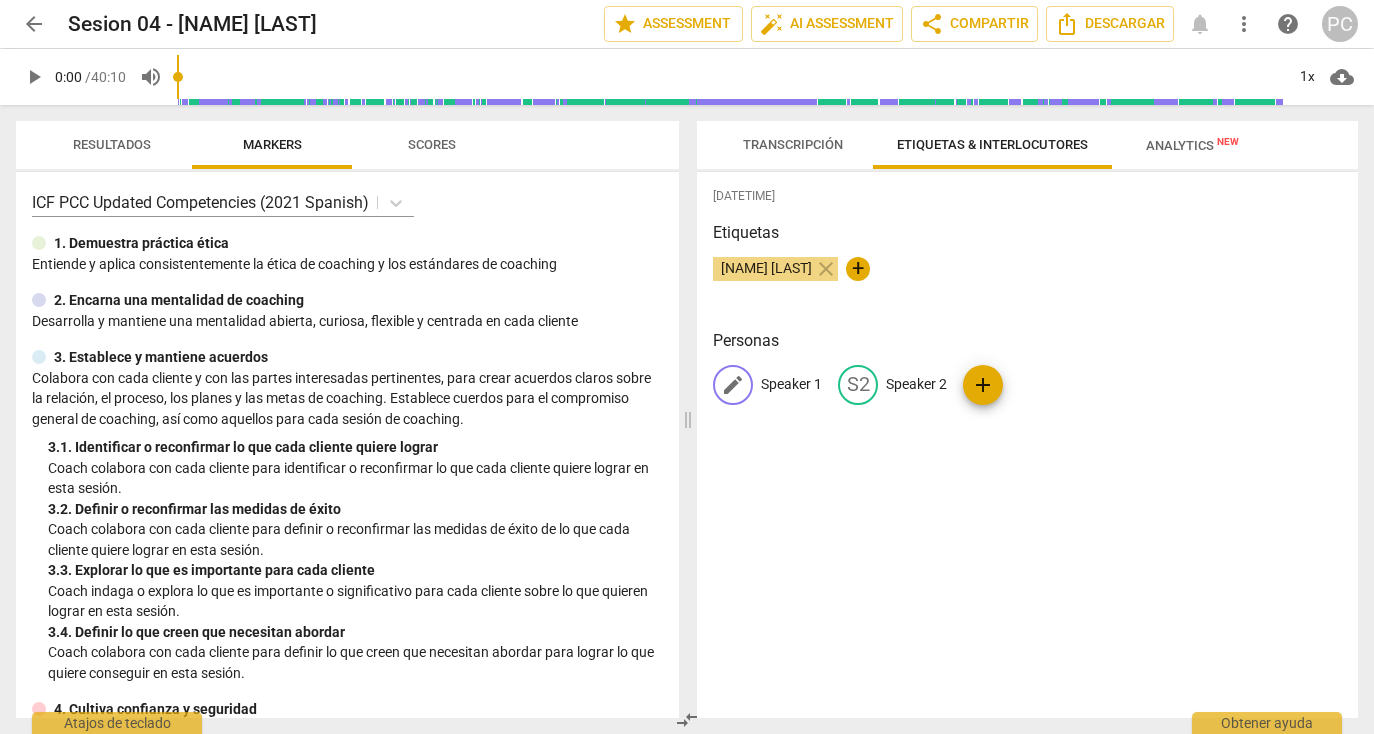 click on "Speaker 1" at bounding box center (791, 384) 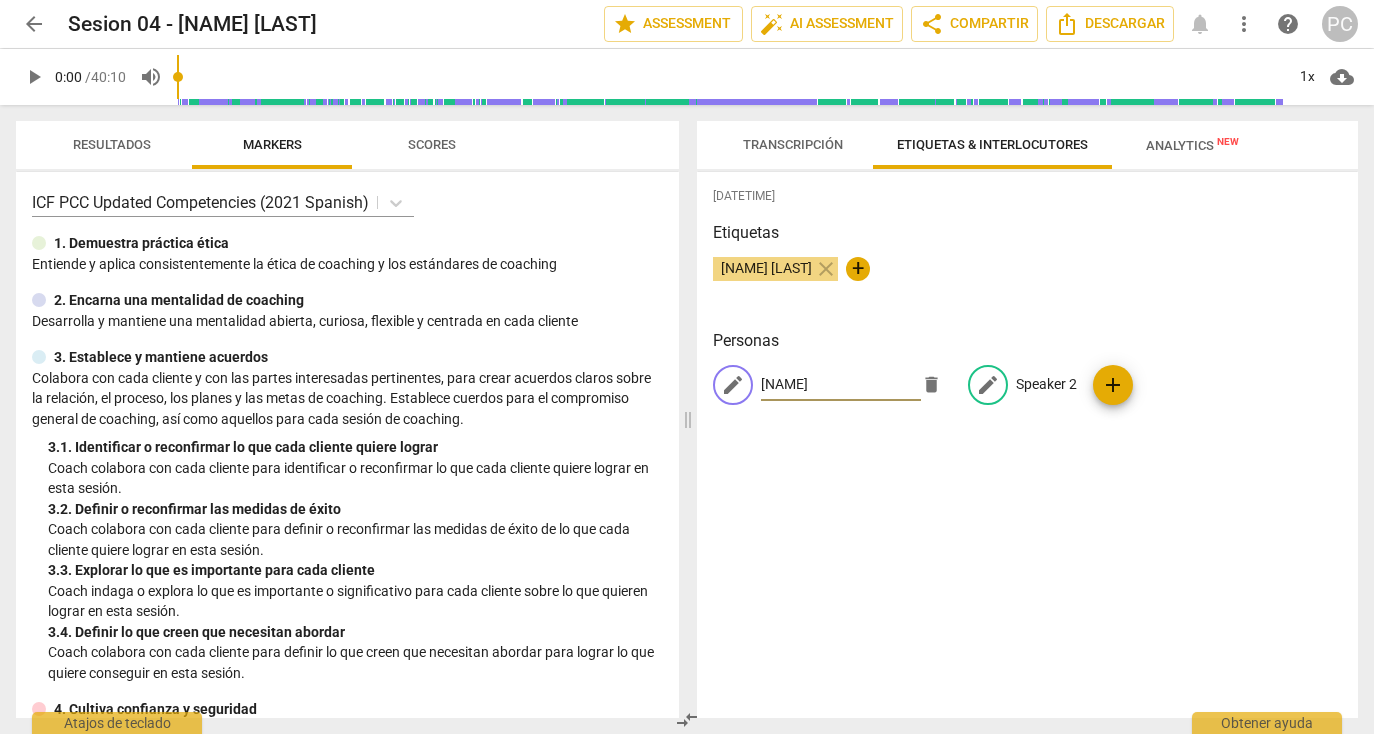 type on "[NAME]" 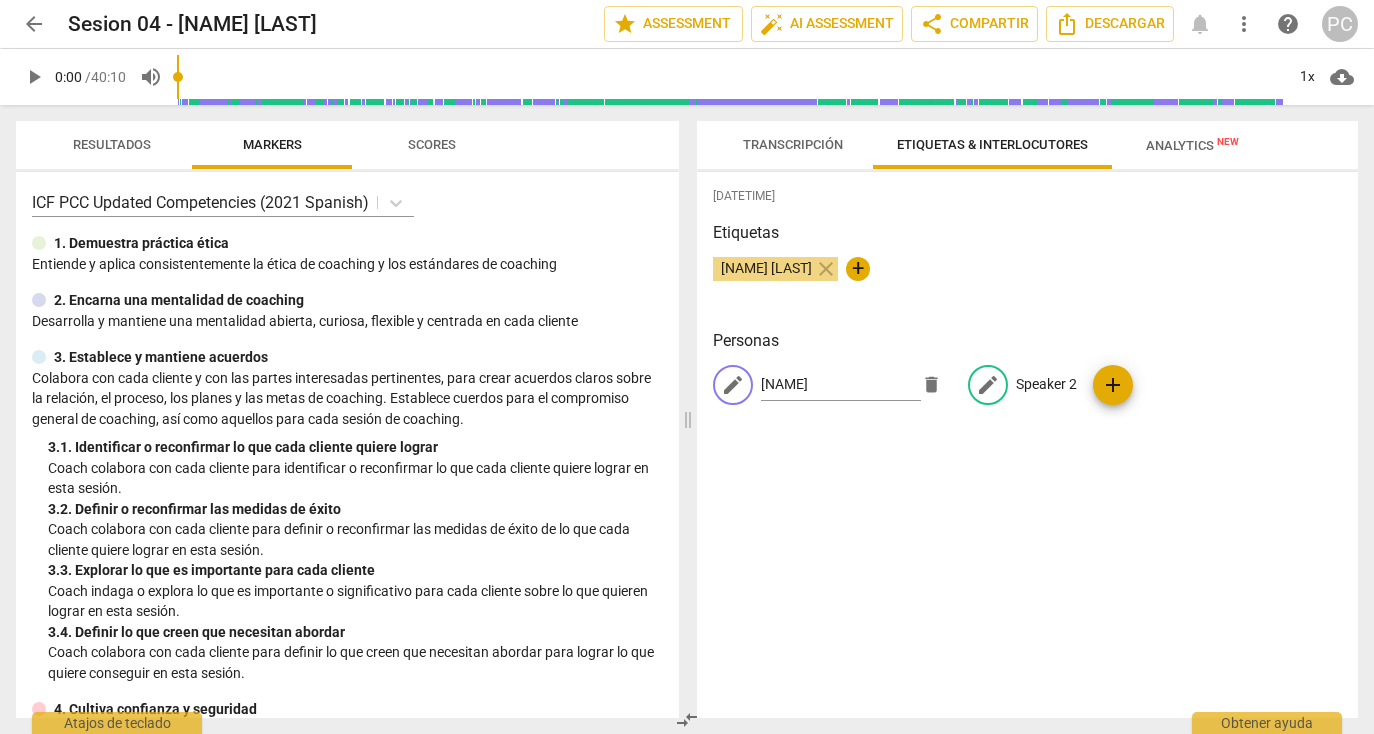 click on "Speaker 2" at bounding box center [1046, 384] 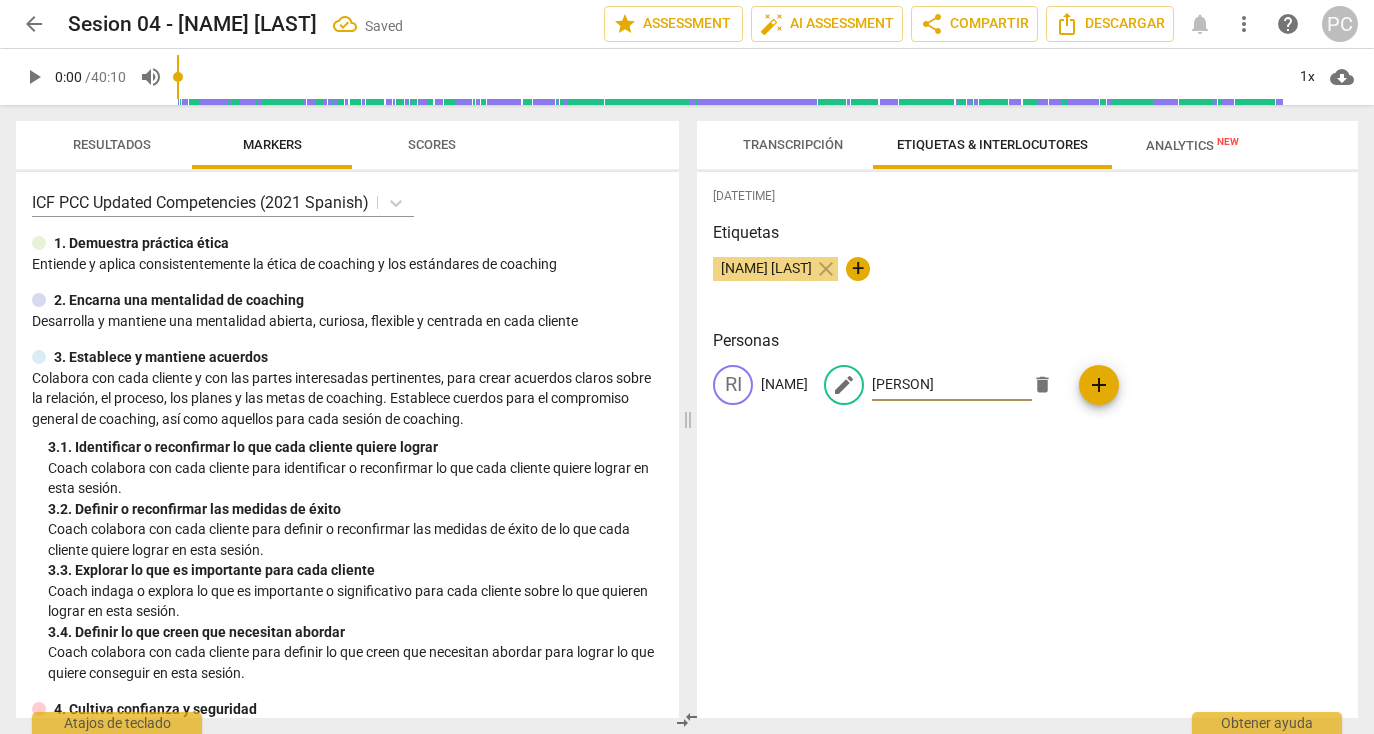 type on "[PERSON]" 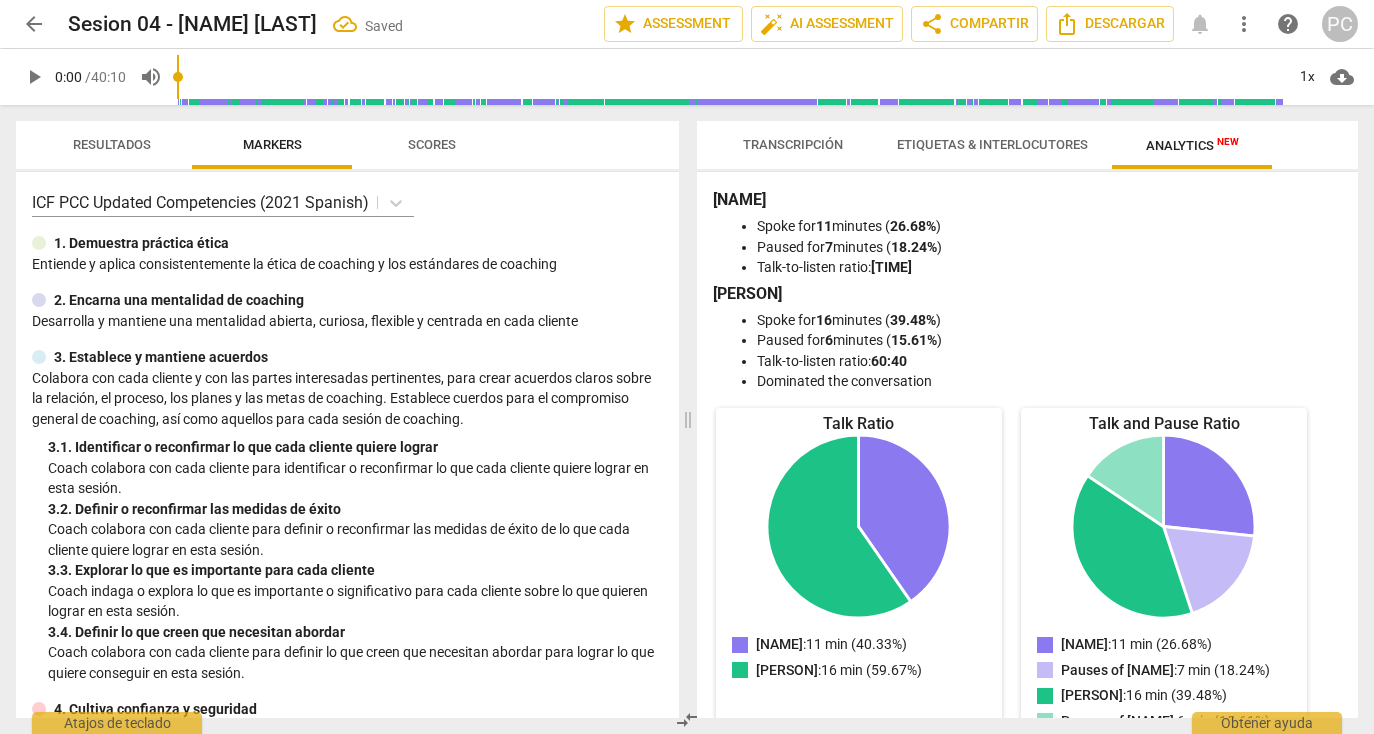 click on "Transcripción" at bounding box center (793, 144) 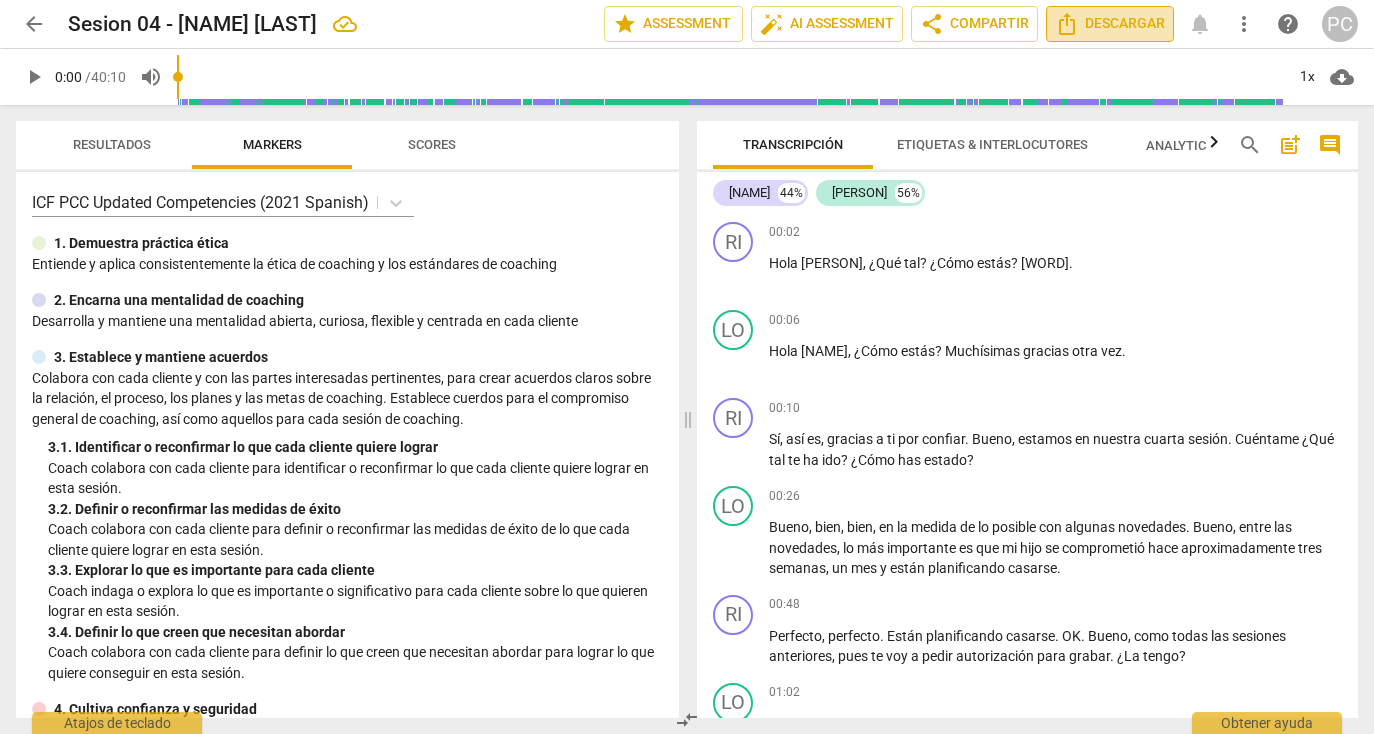 click on "Descargar" at bounding box center (1110, 24) 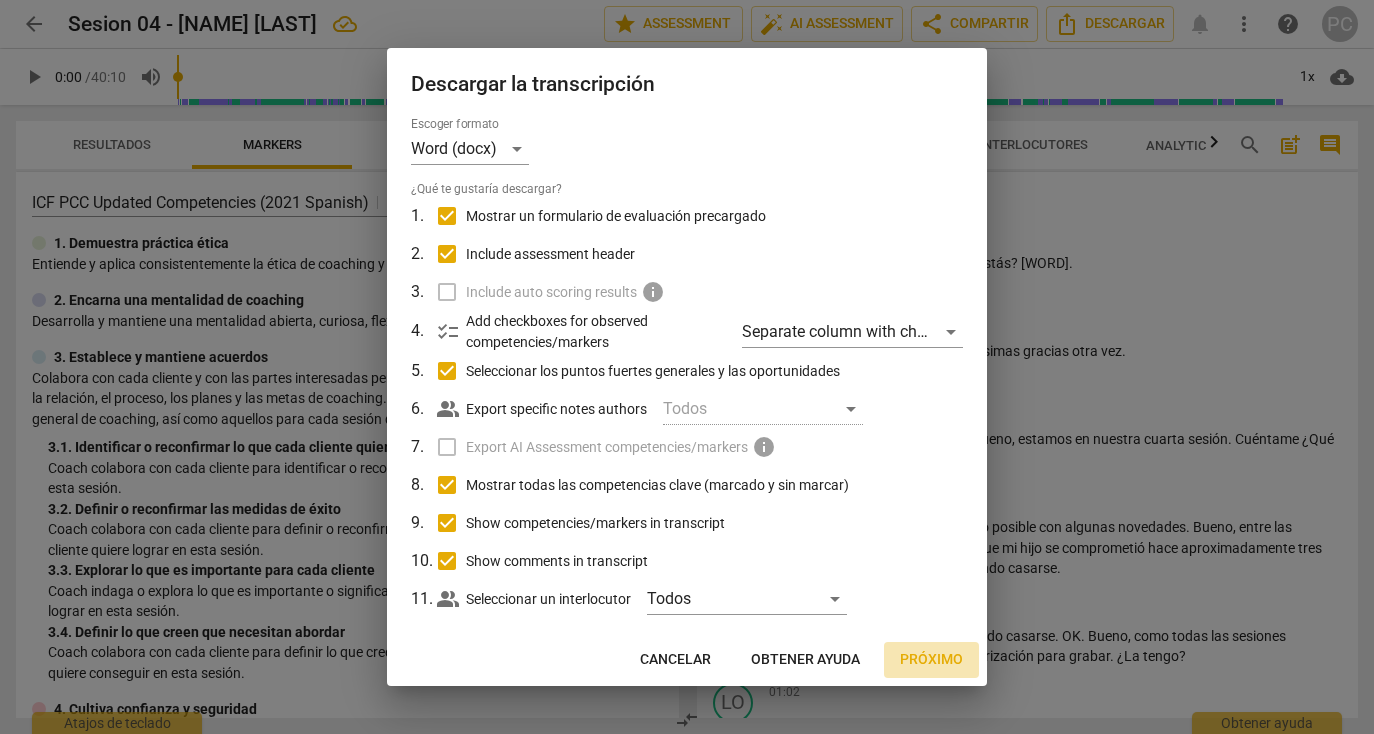 click on "Próximo" at bounding box center (931, 660) 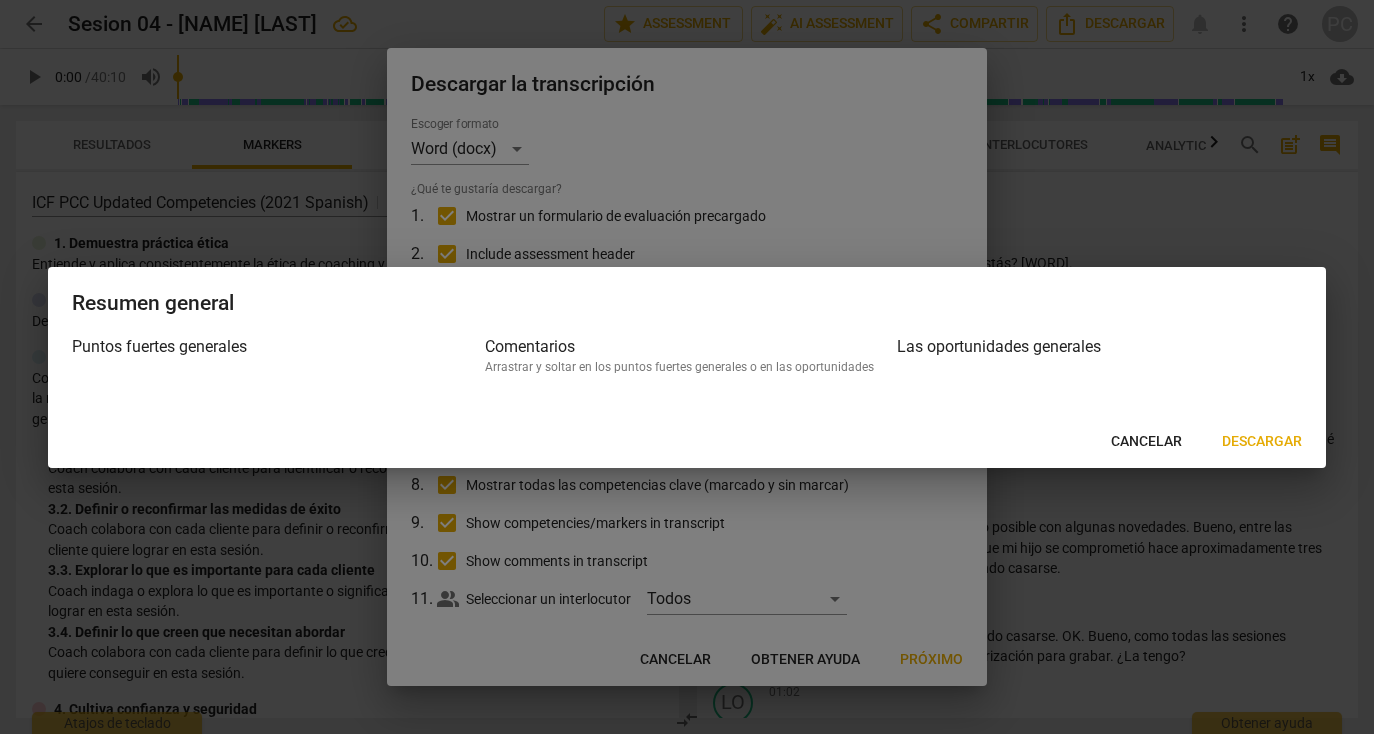 click on "Descargar" at bounding box center (1262, 442) 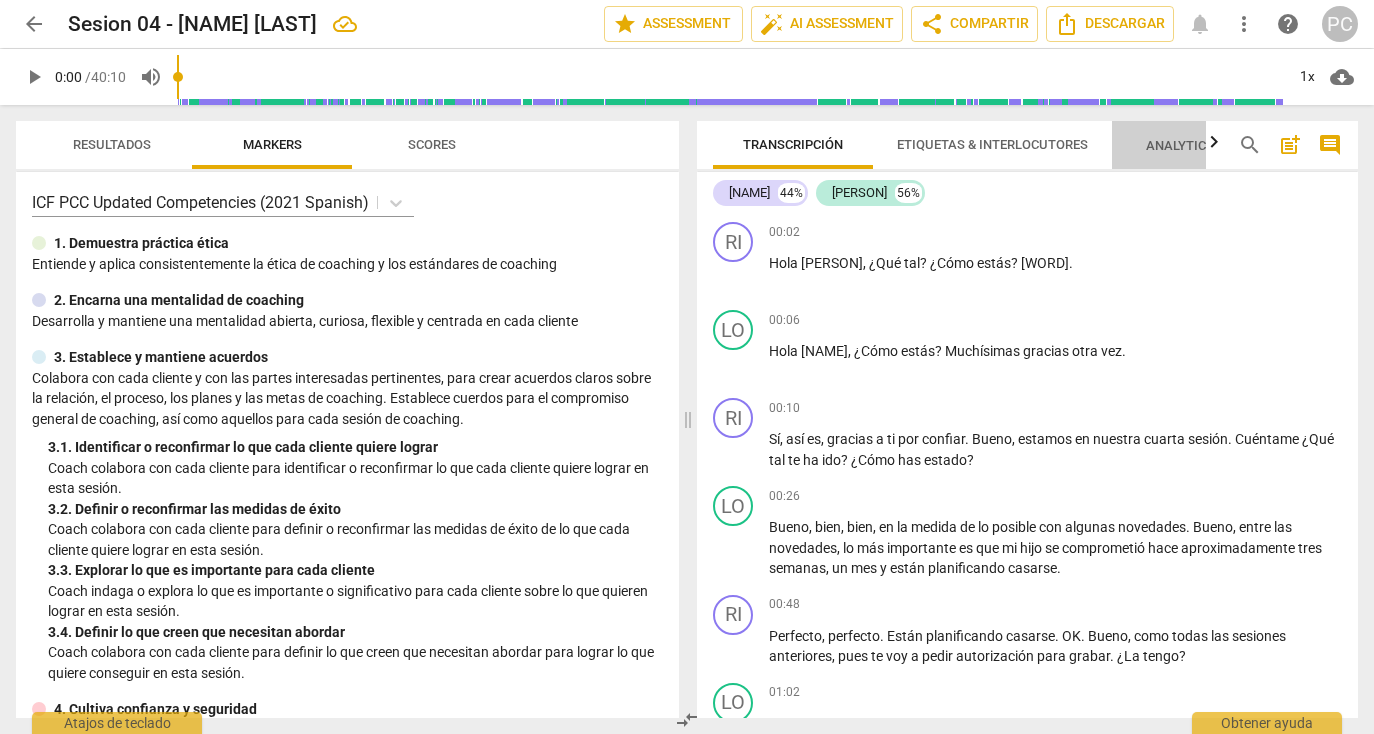 click on "Analytics   New" at bounding box center (1192, 145) 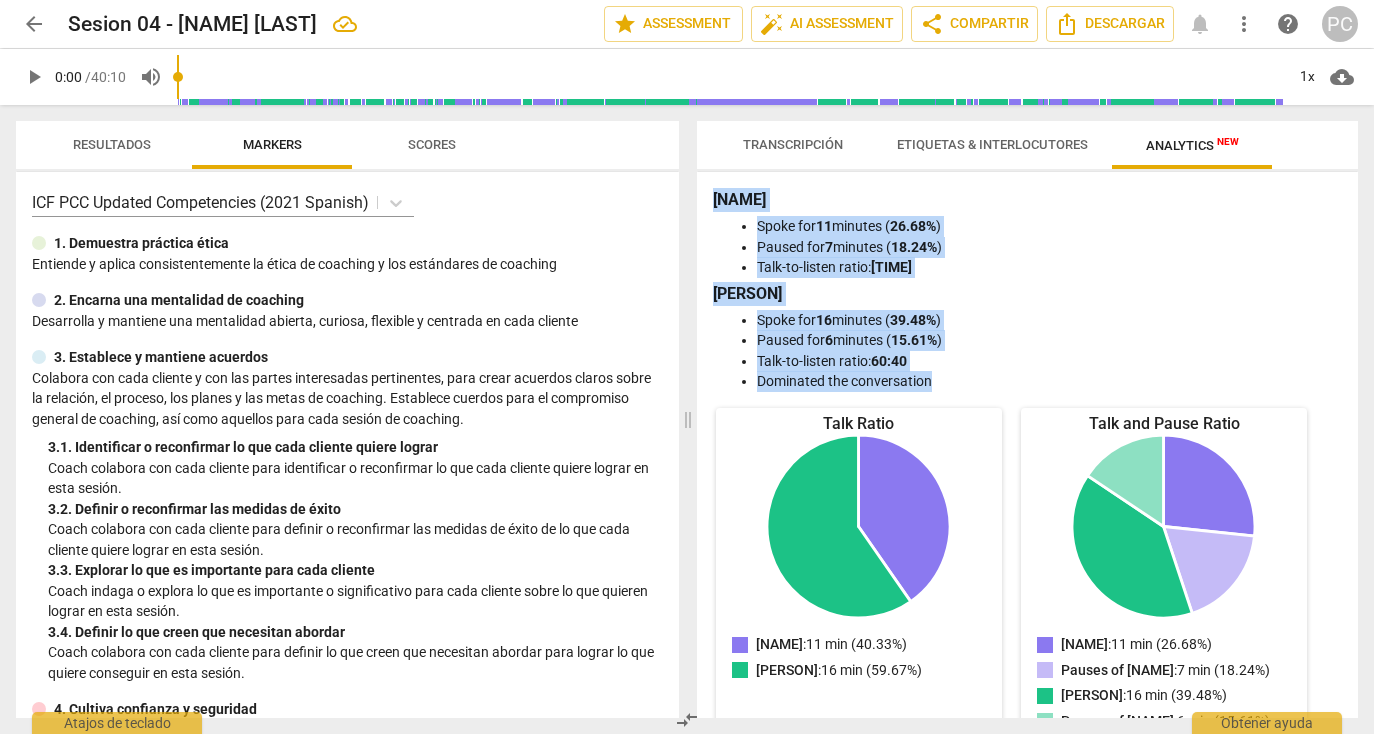 drag, startPoint x: 713, startPoint y: 197, endPoint x: 930, endPoint y: 386, distance: 287.76727 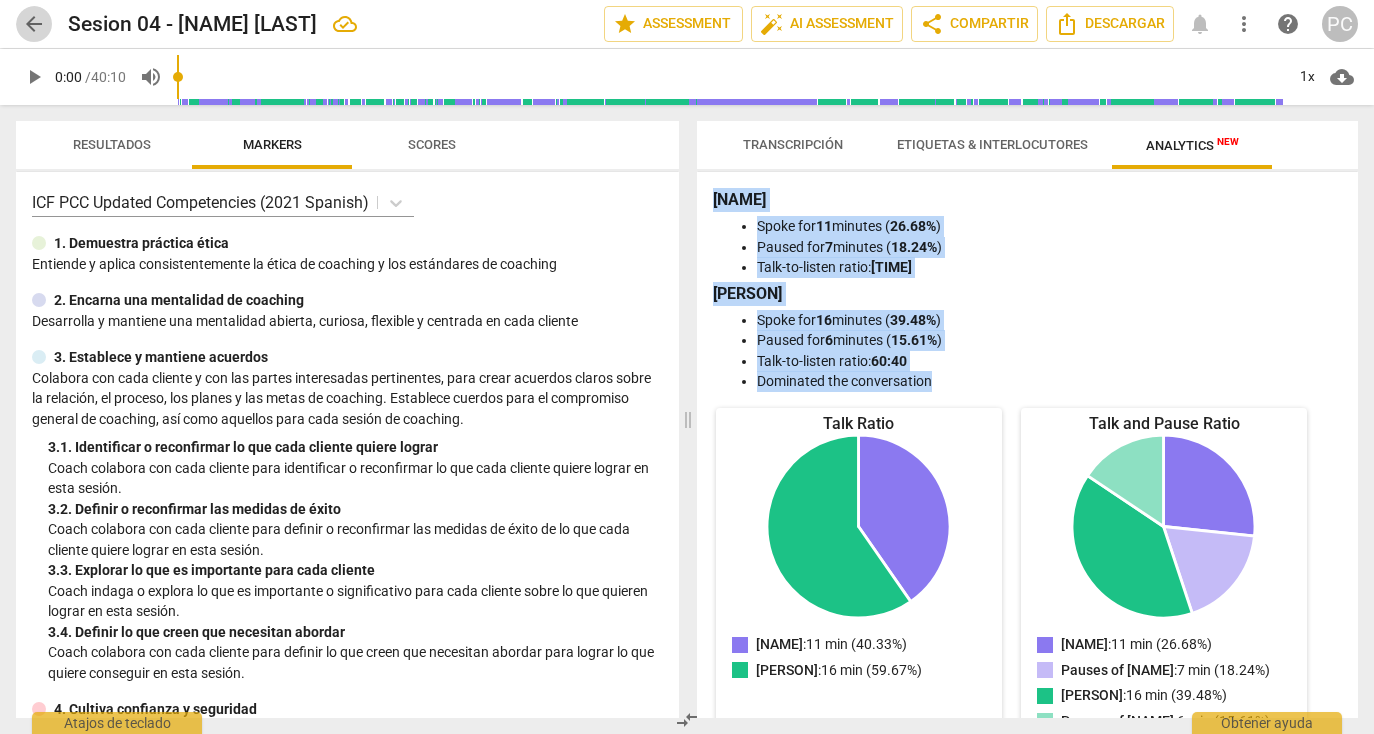 click on "arrow_back" at bounding box center (34, 24) 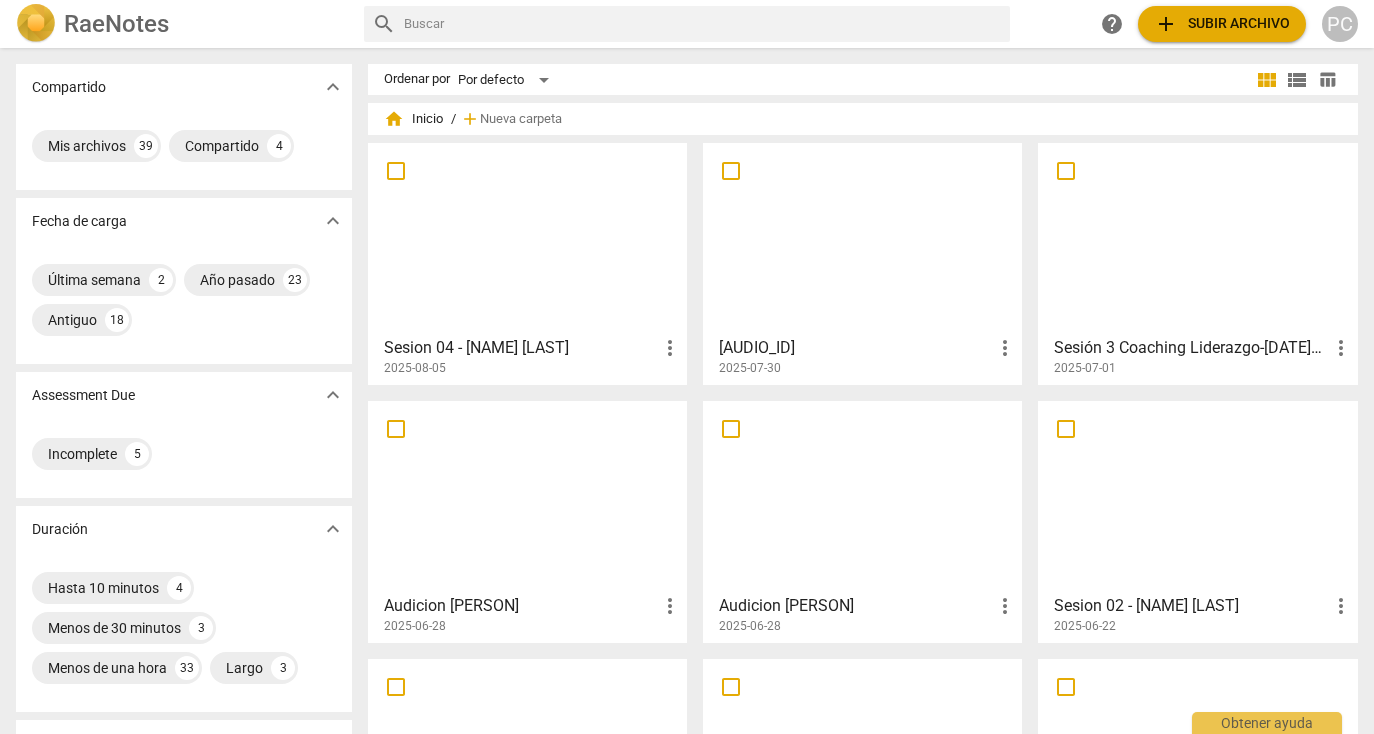 scroll, scrollTop: 0, scrollLeft: 0, axis: both 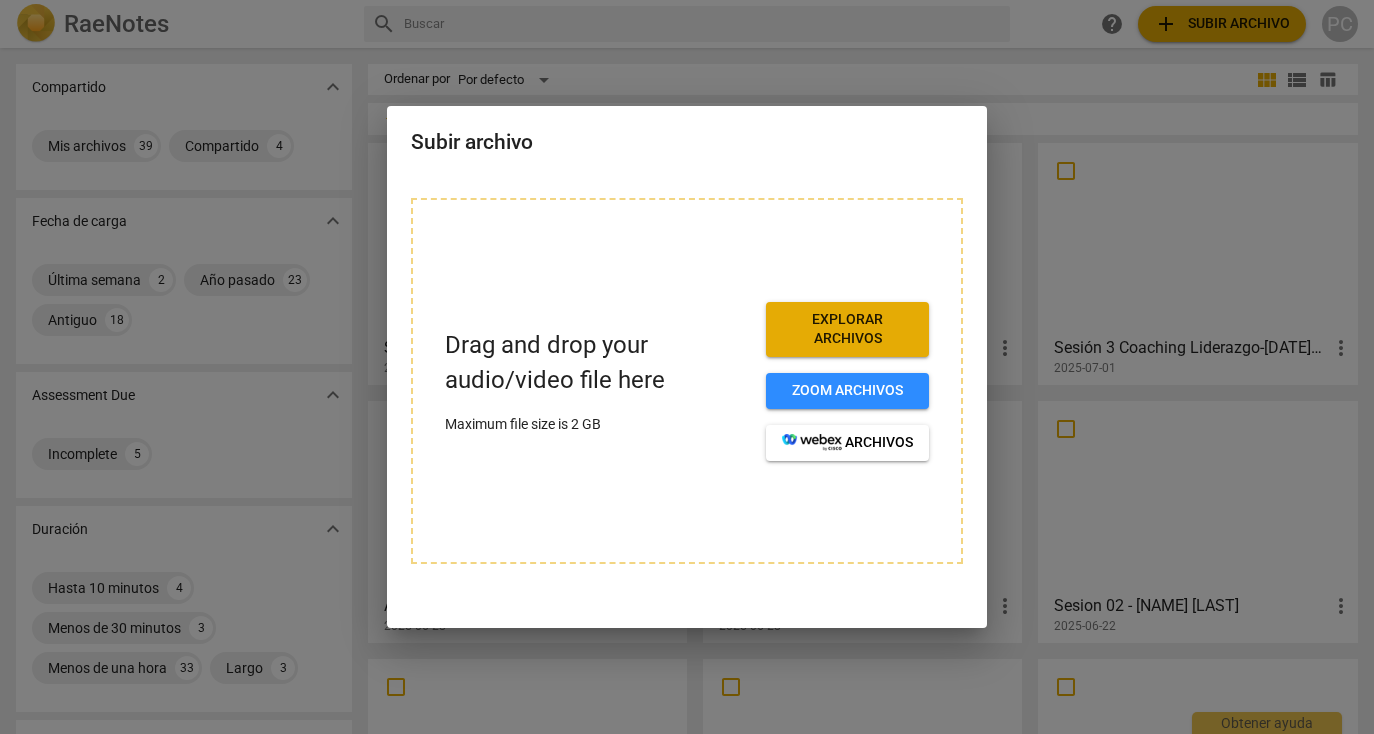 click on "Explorar archivos" at bounding box center (847, 329) 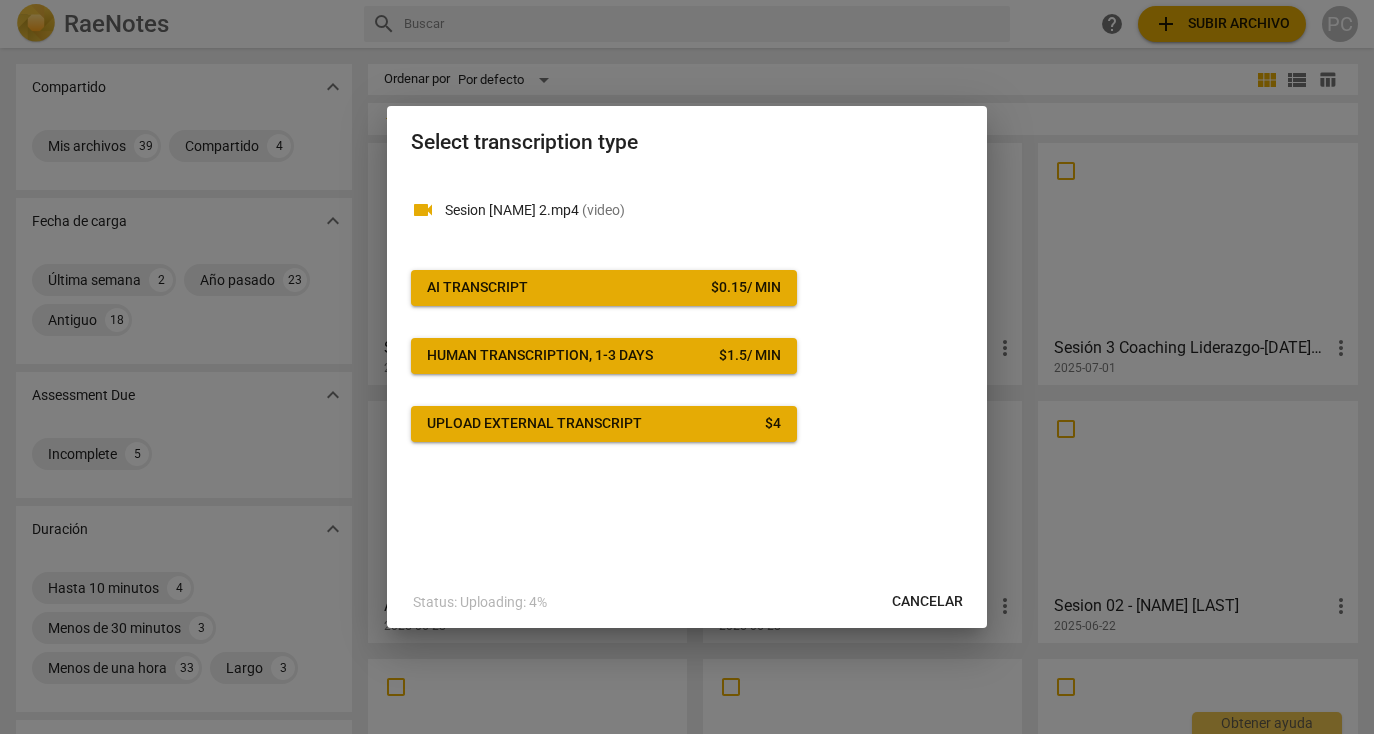click on "AI Transcript $ 0.15  / min" at bounding box center [604, 288] 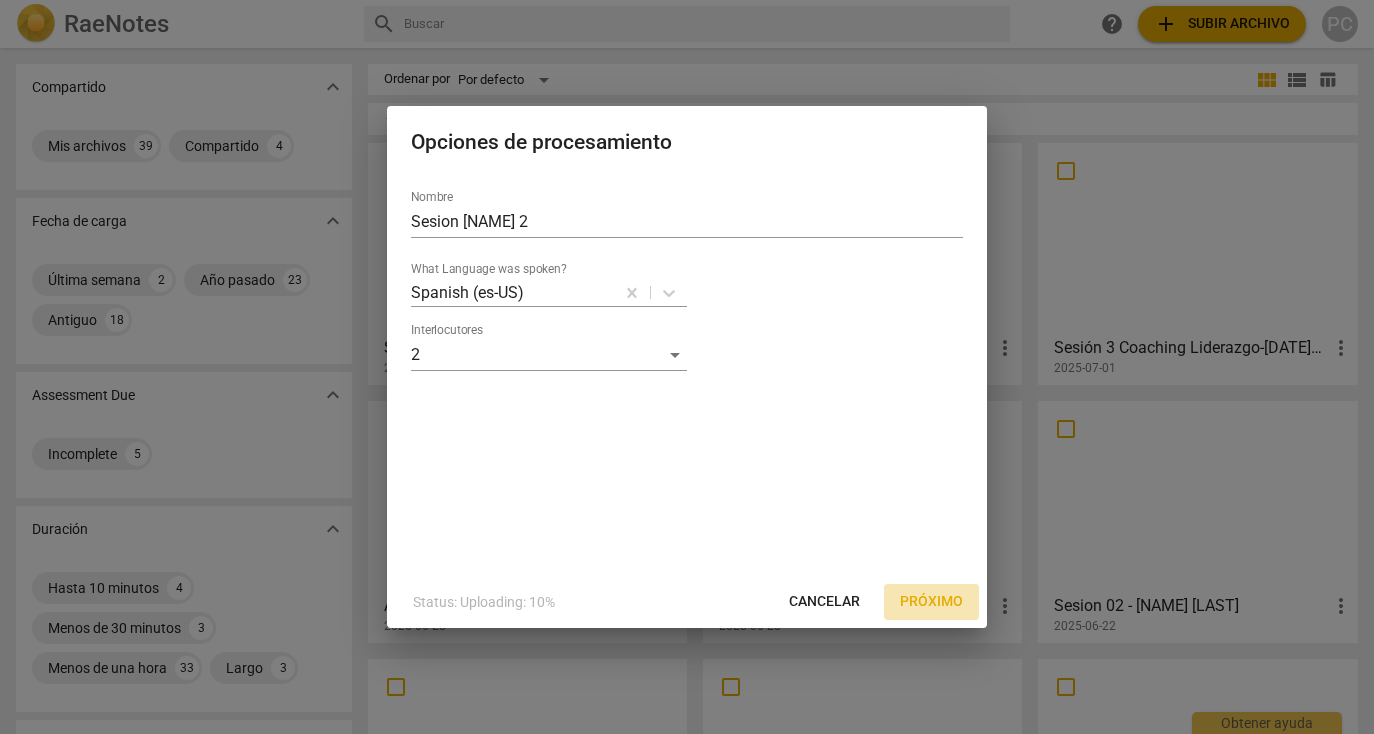 click on "Próximo" at bounding box center [931, 602] 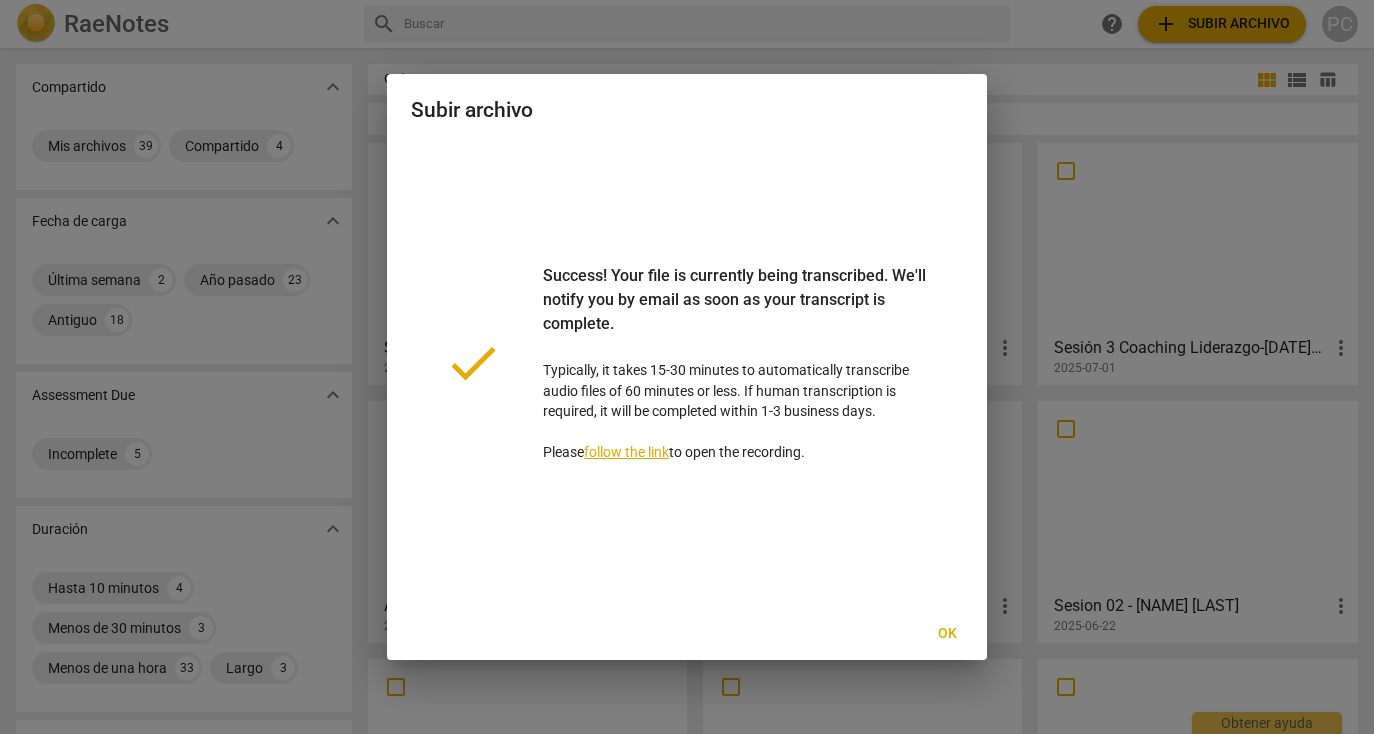 click on "Ok" at bounding box center [947, 634] 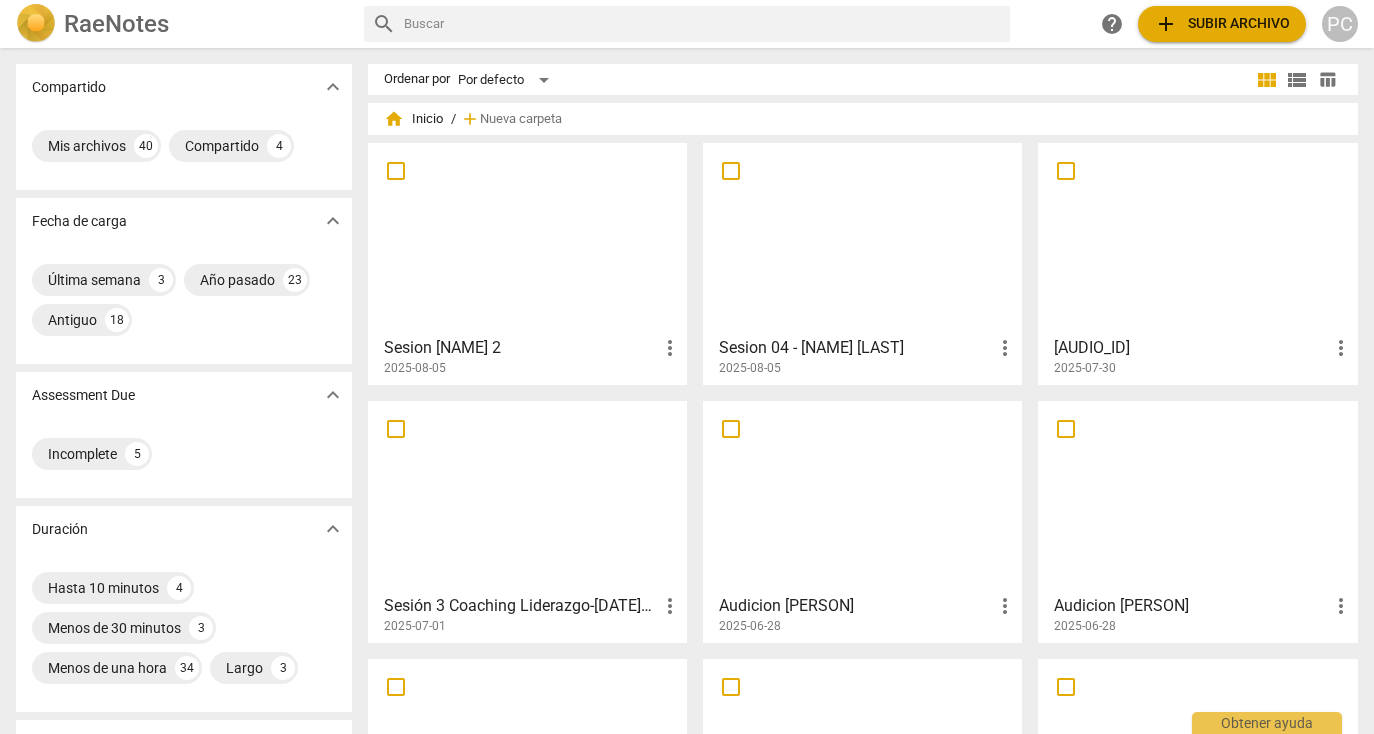 click at bounding box center (527, 238) 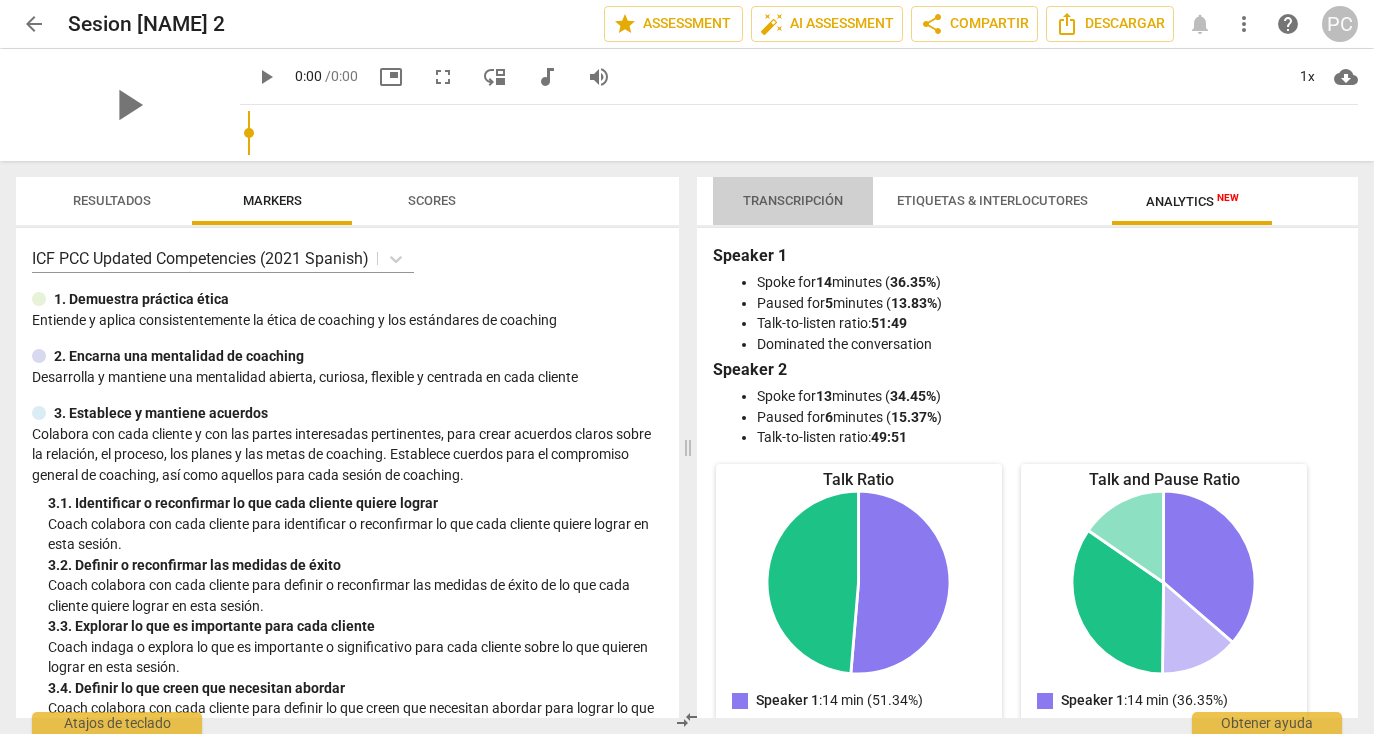 click on "Transcripción" at bounding box center [793, 201] 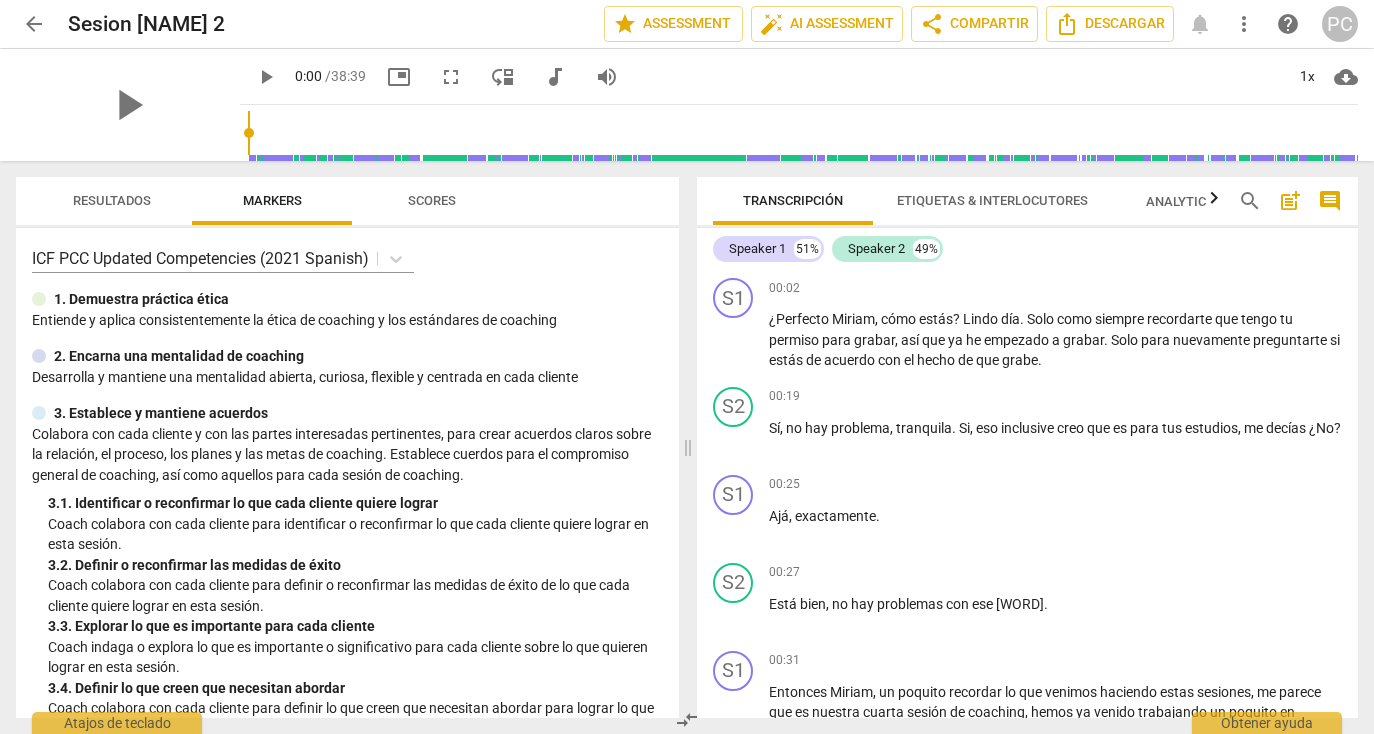 click on "Etiquetas & Interlocutores" at bounding box center [992, 200] 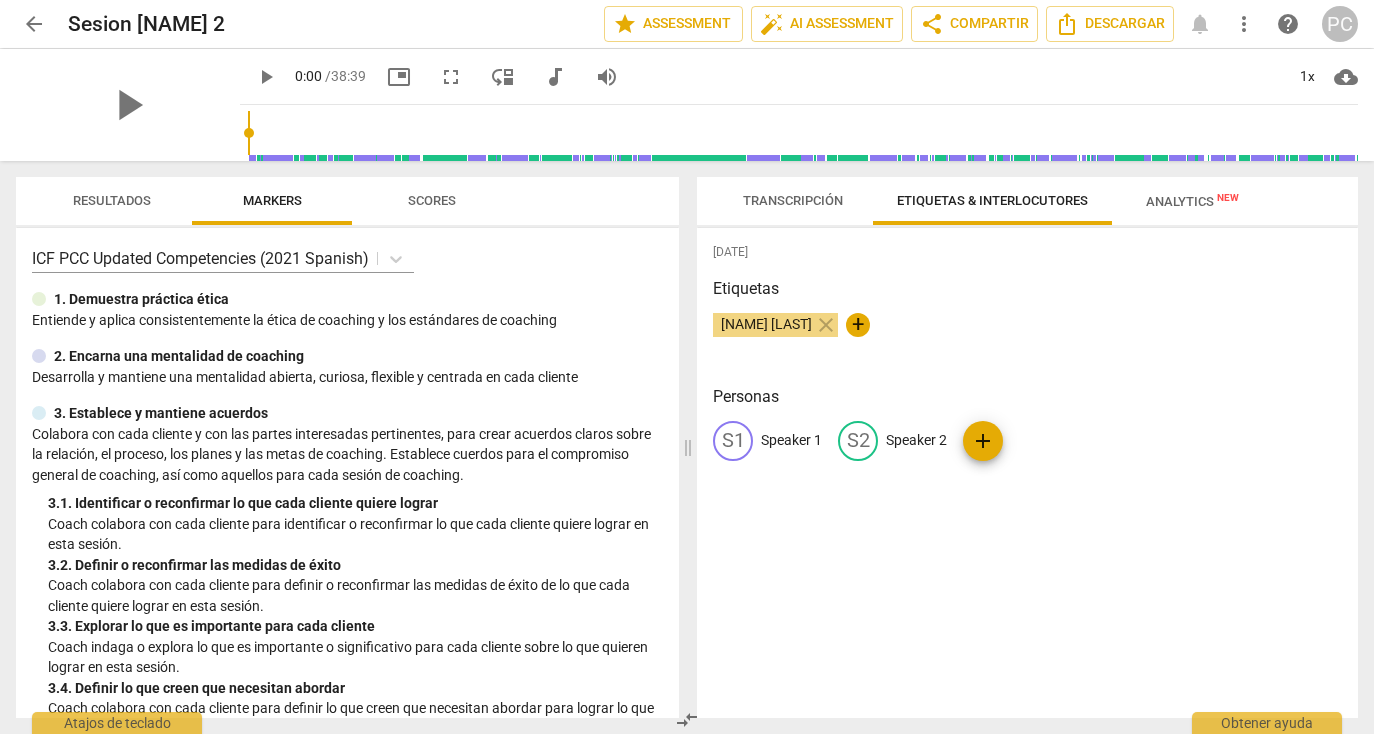 click on "Speaker 1" at bounding box center (791, 440) 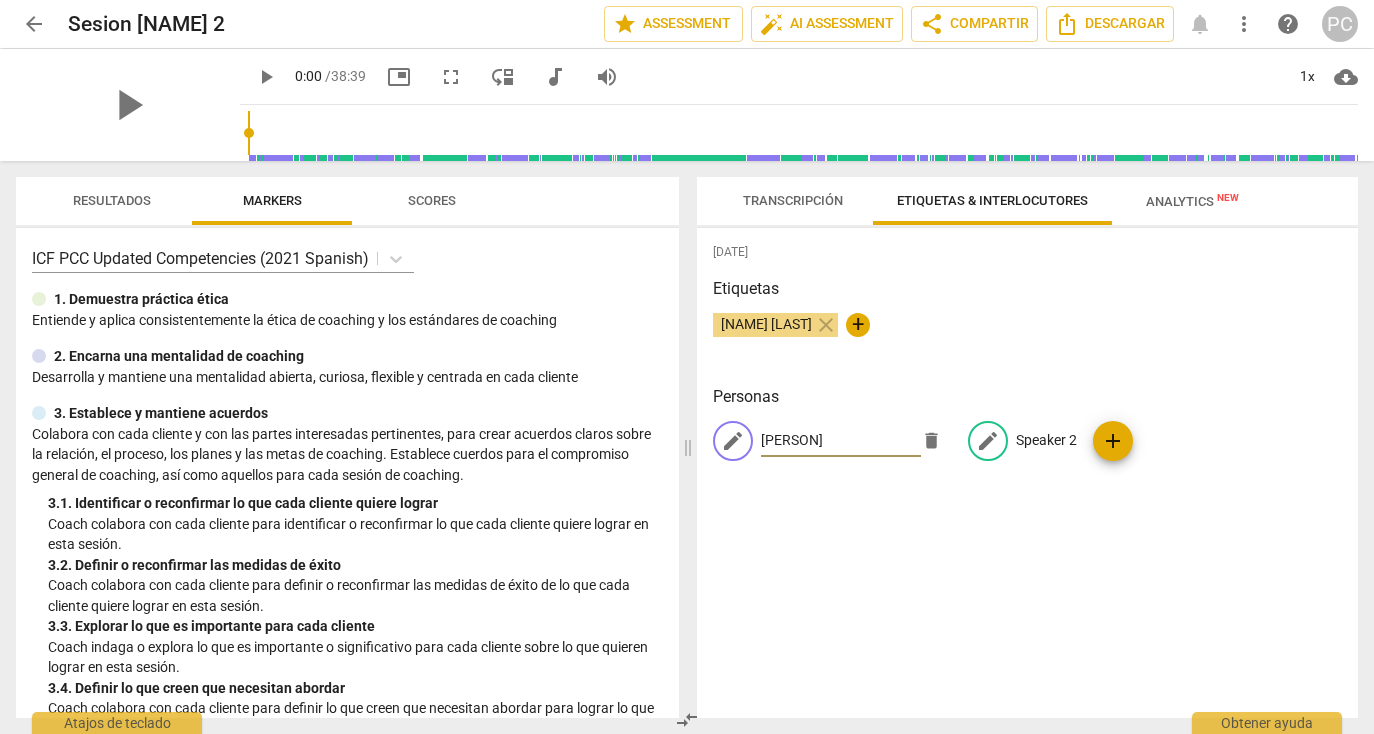 type on "[PERSON]" 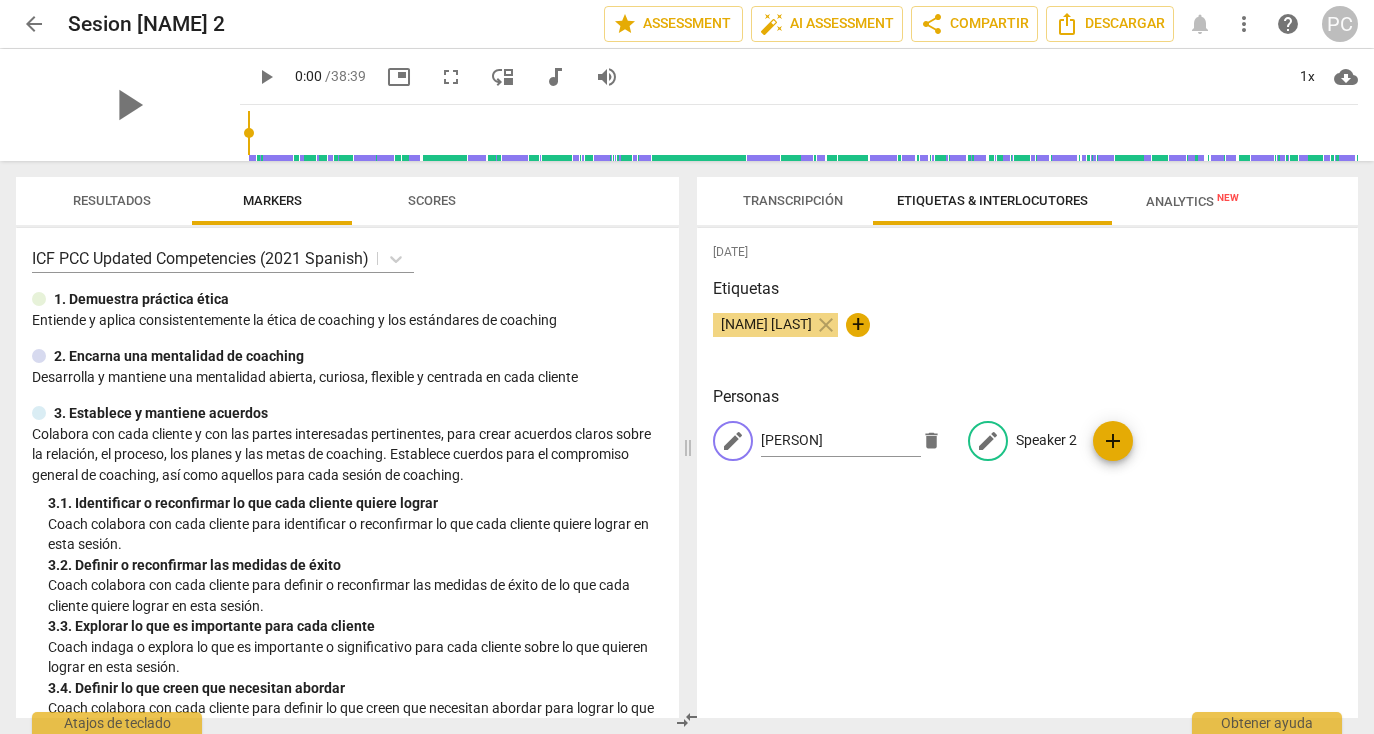 click on "Speaker 2" at bounding box center [1046, 440] 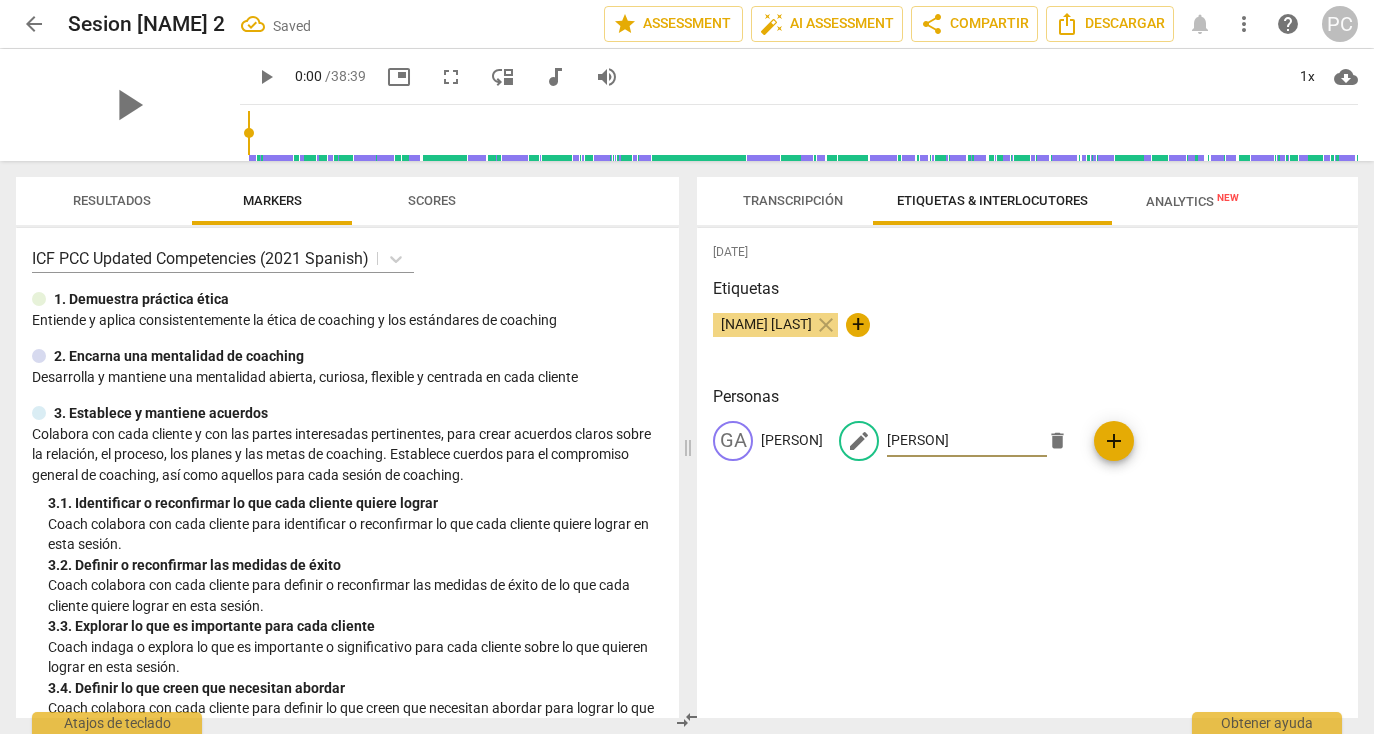 type on "[PERSON]" 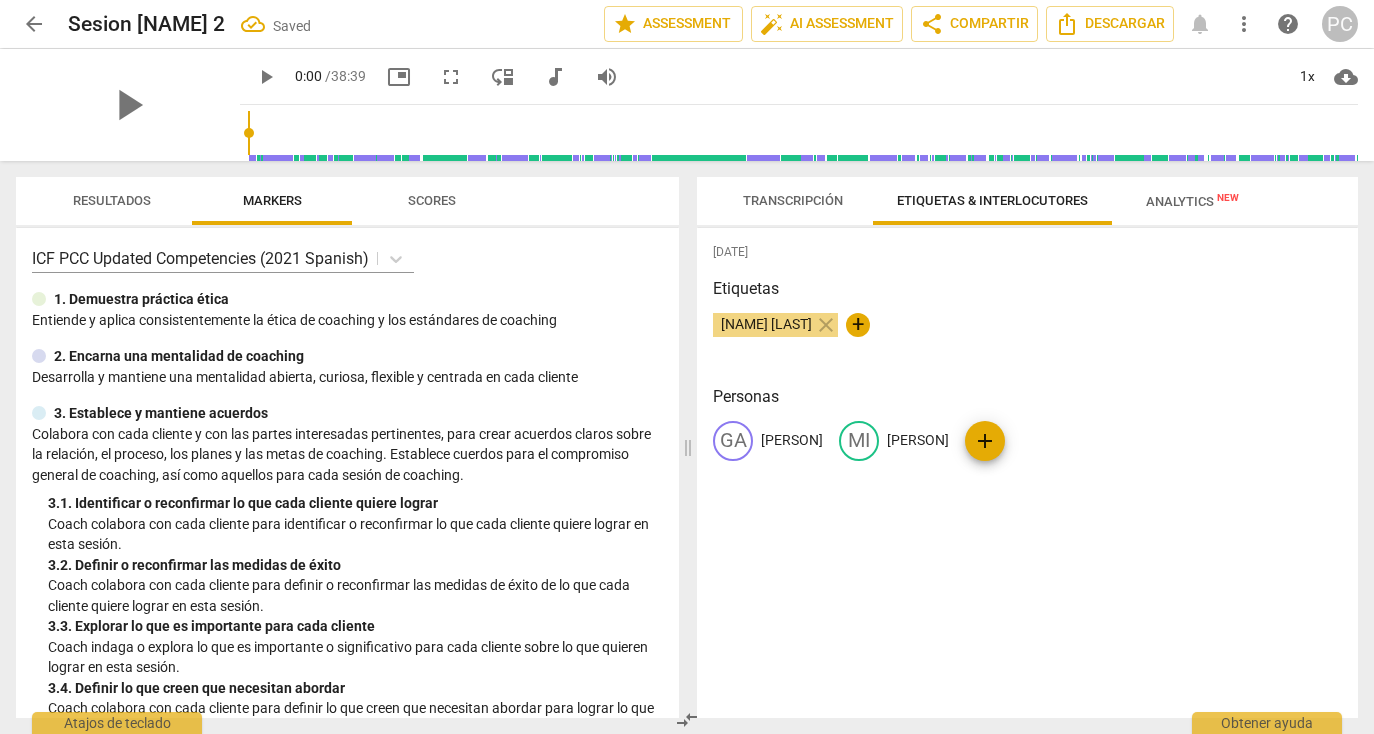 click on "[PERSON]" at bounding box center [918, 440] 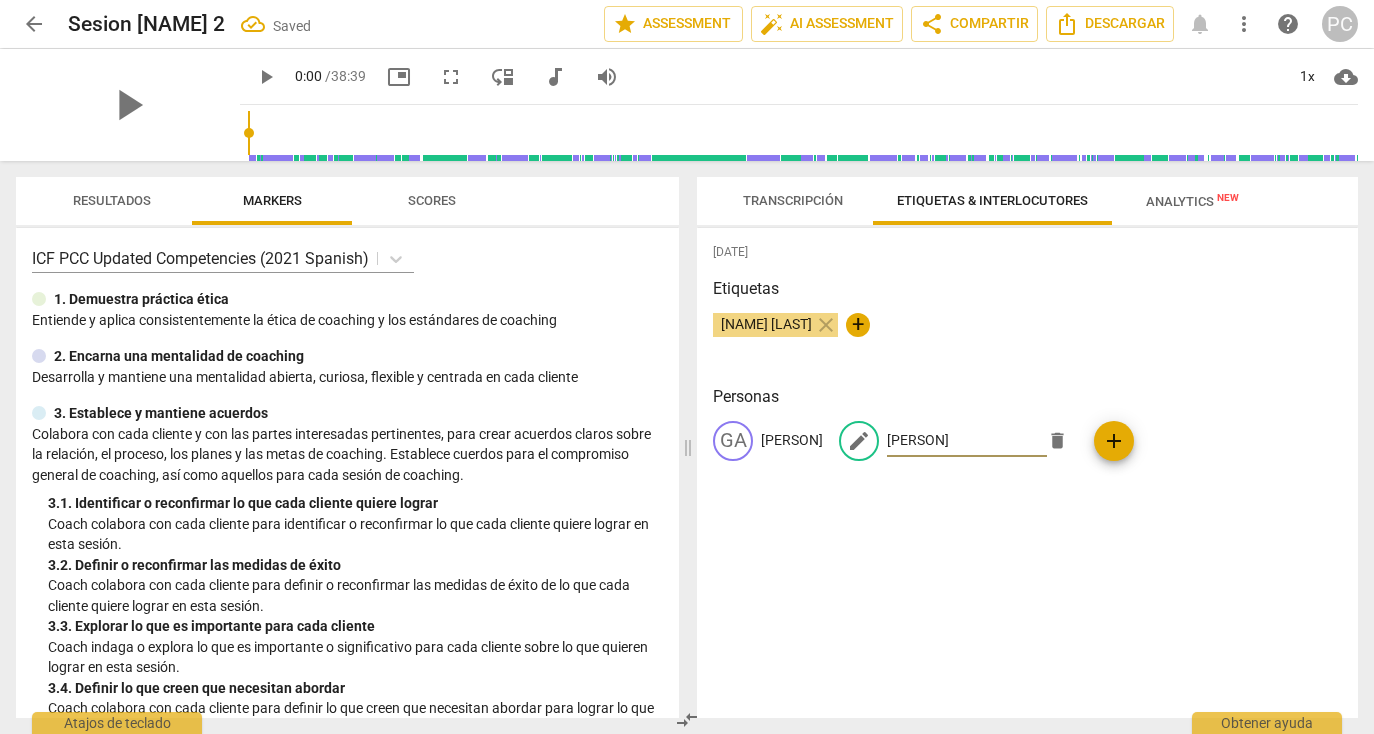 click on "[PERSON]" at bounding box center [967, 441] 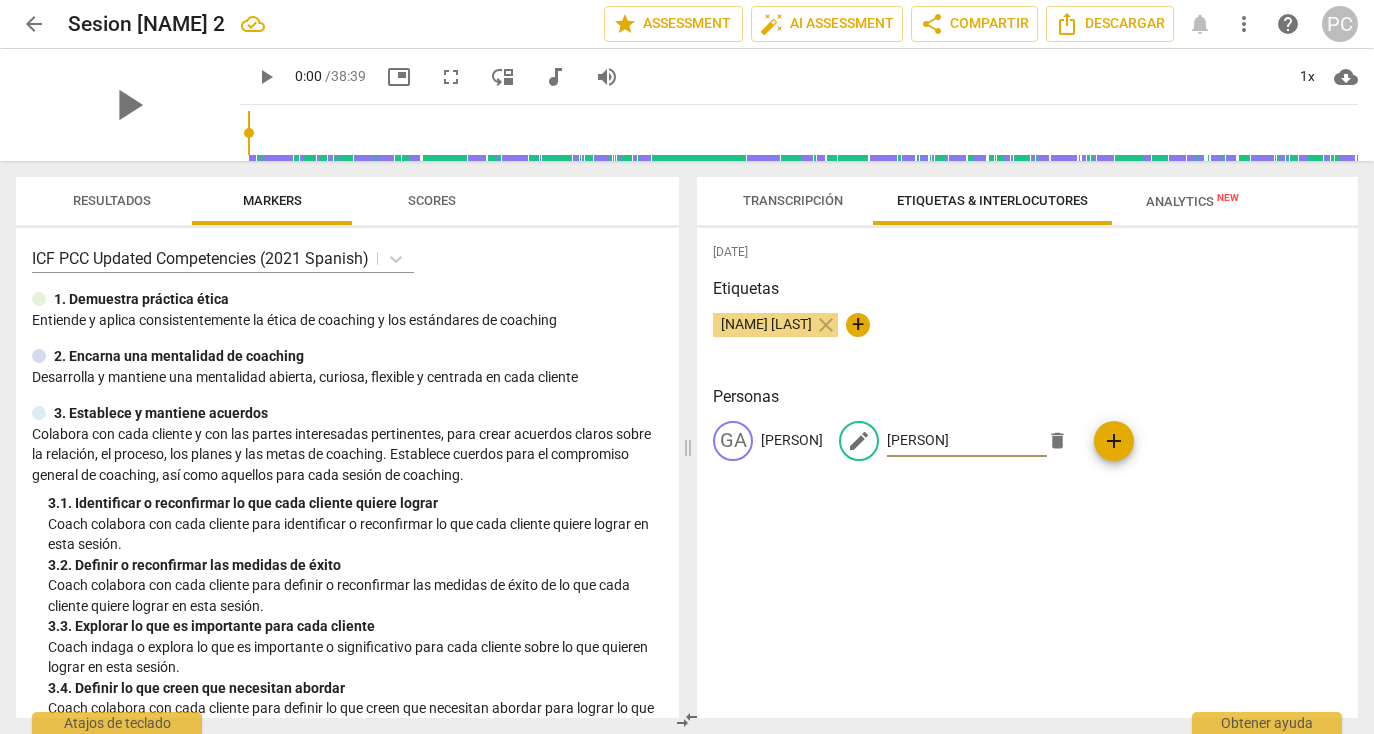 click on "[PERSON]" at bounding box center [967, 441] 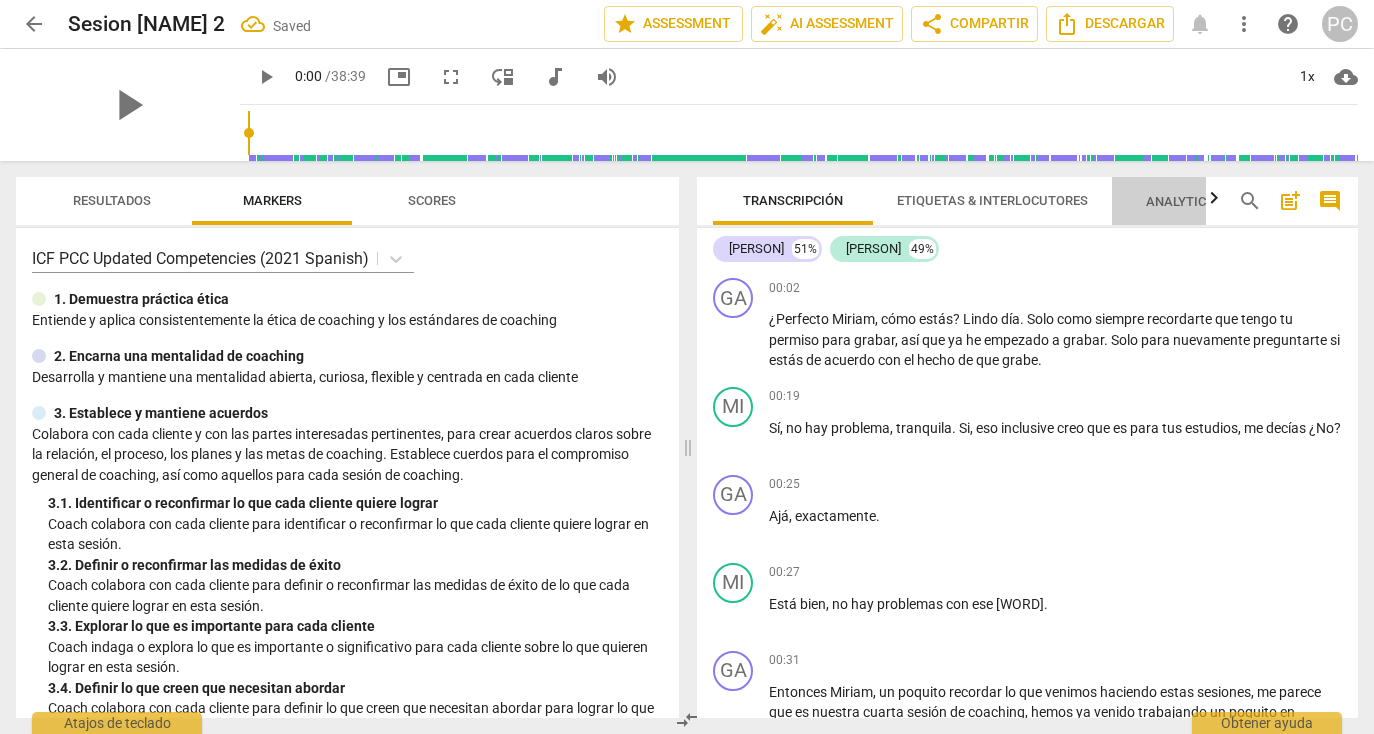 click on "Analytics   New" at bounding box center (1192, 201) 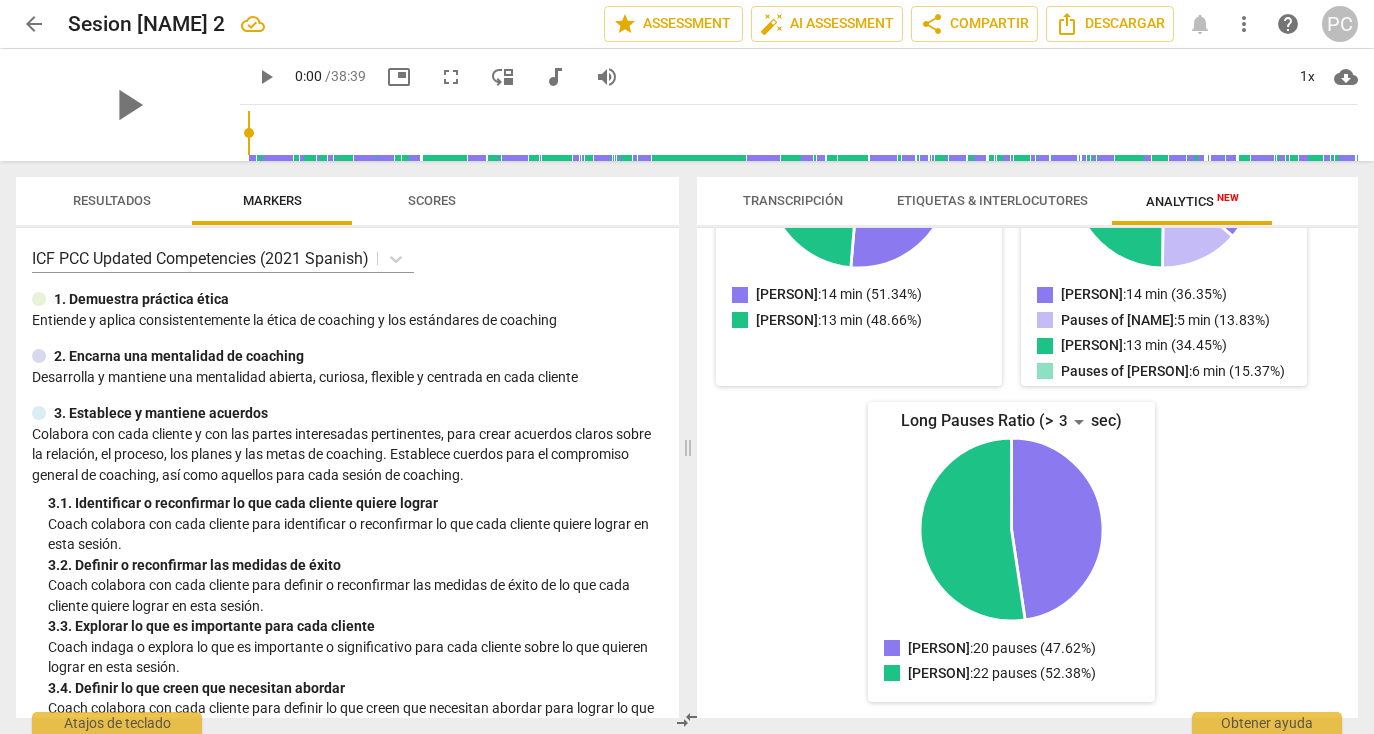 scroll, scrollTop: 402, scrollLeft: 0, axis: vertical 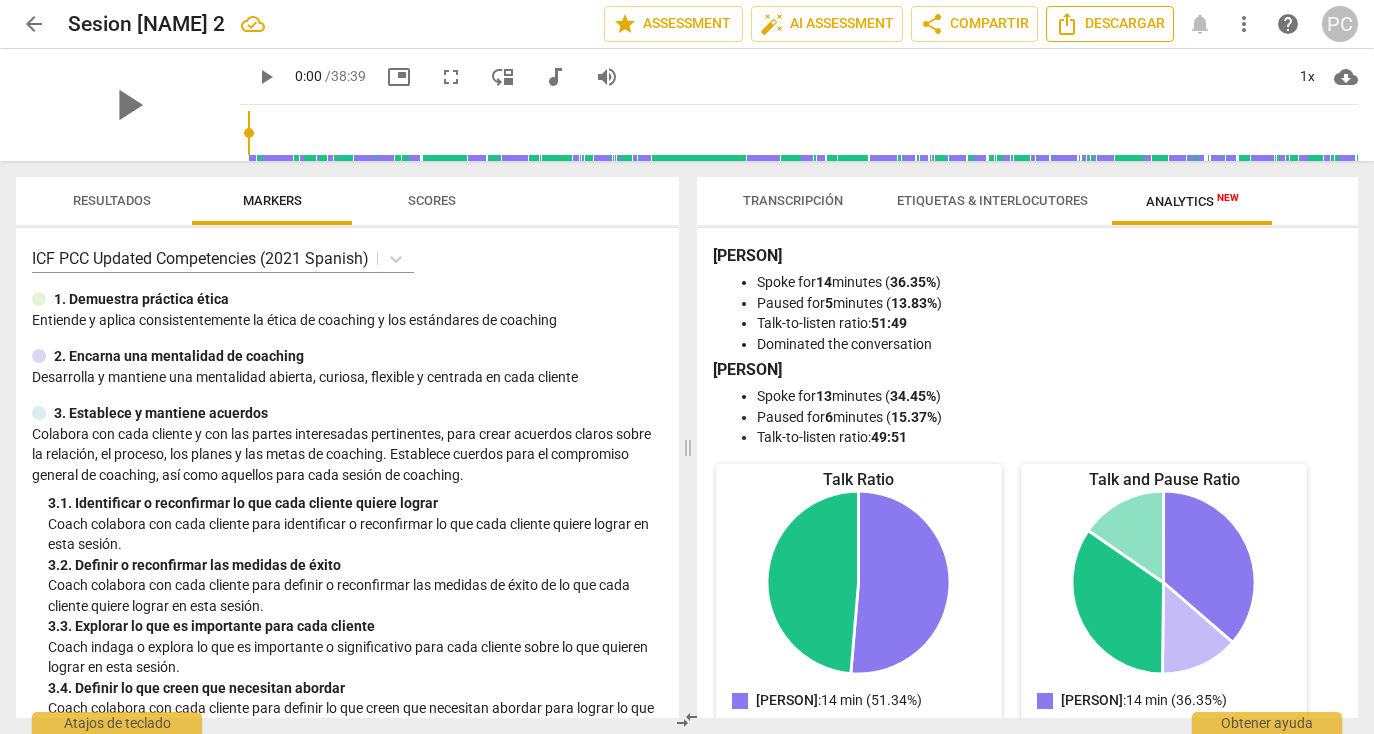 click on "Descargar" at bounding box center [1110, 24] 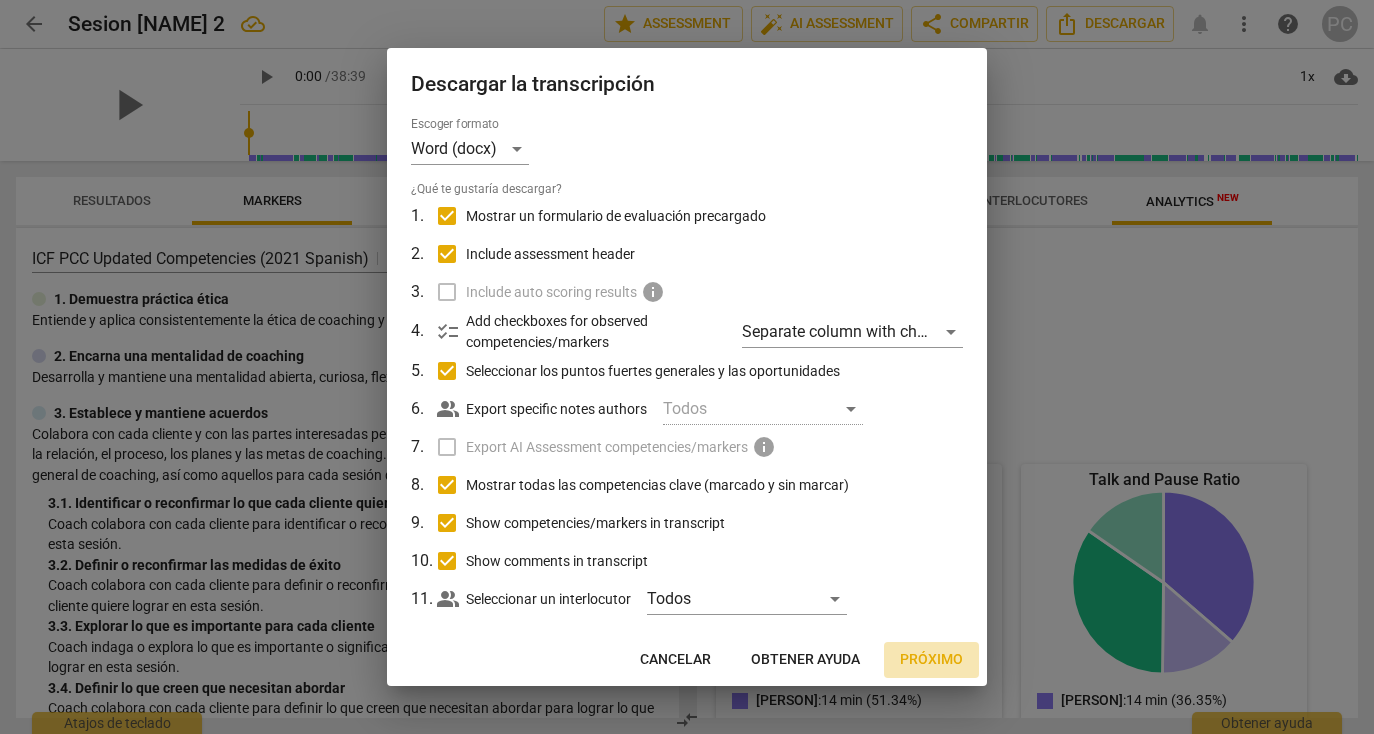 click on "Próximo" at bounding box center [931, 660] 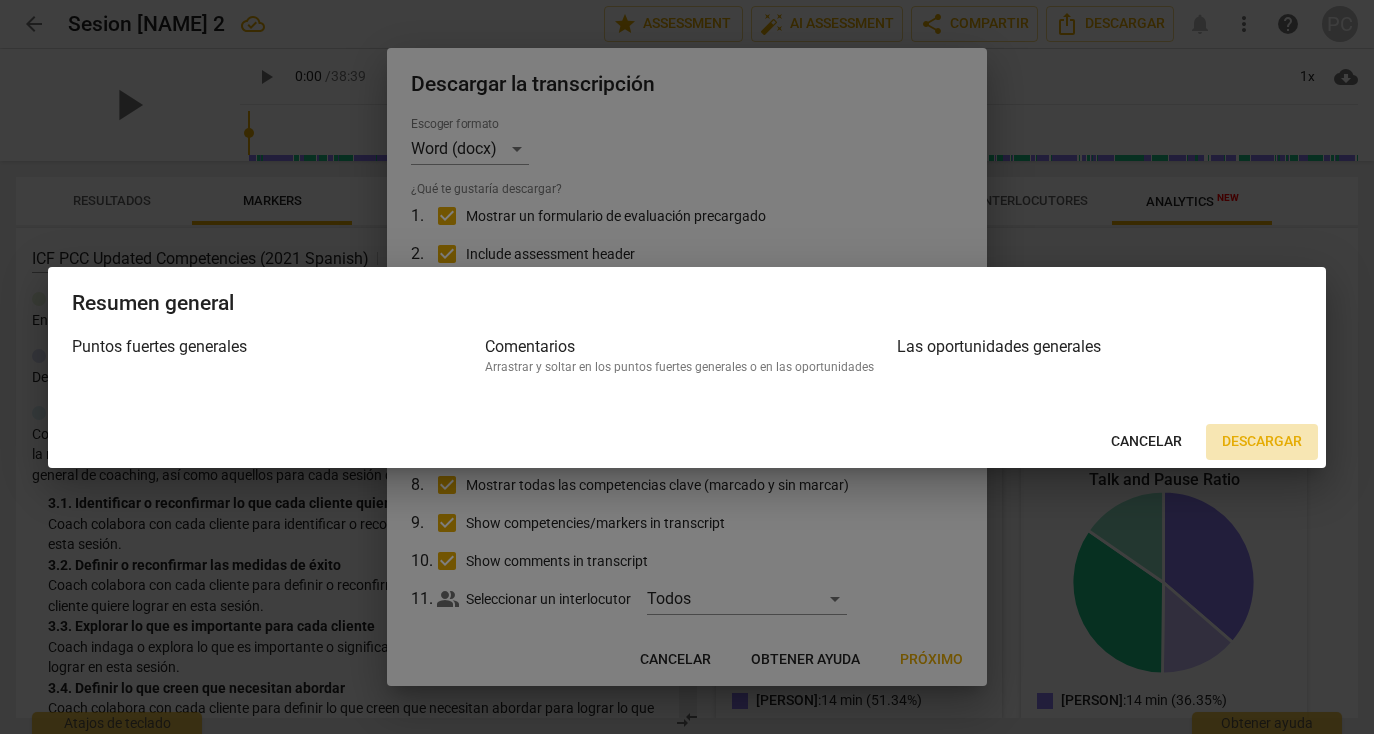 click on "Descargar" at bounding box center (1262, 442) 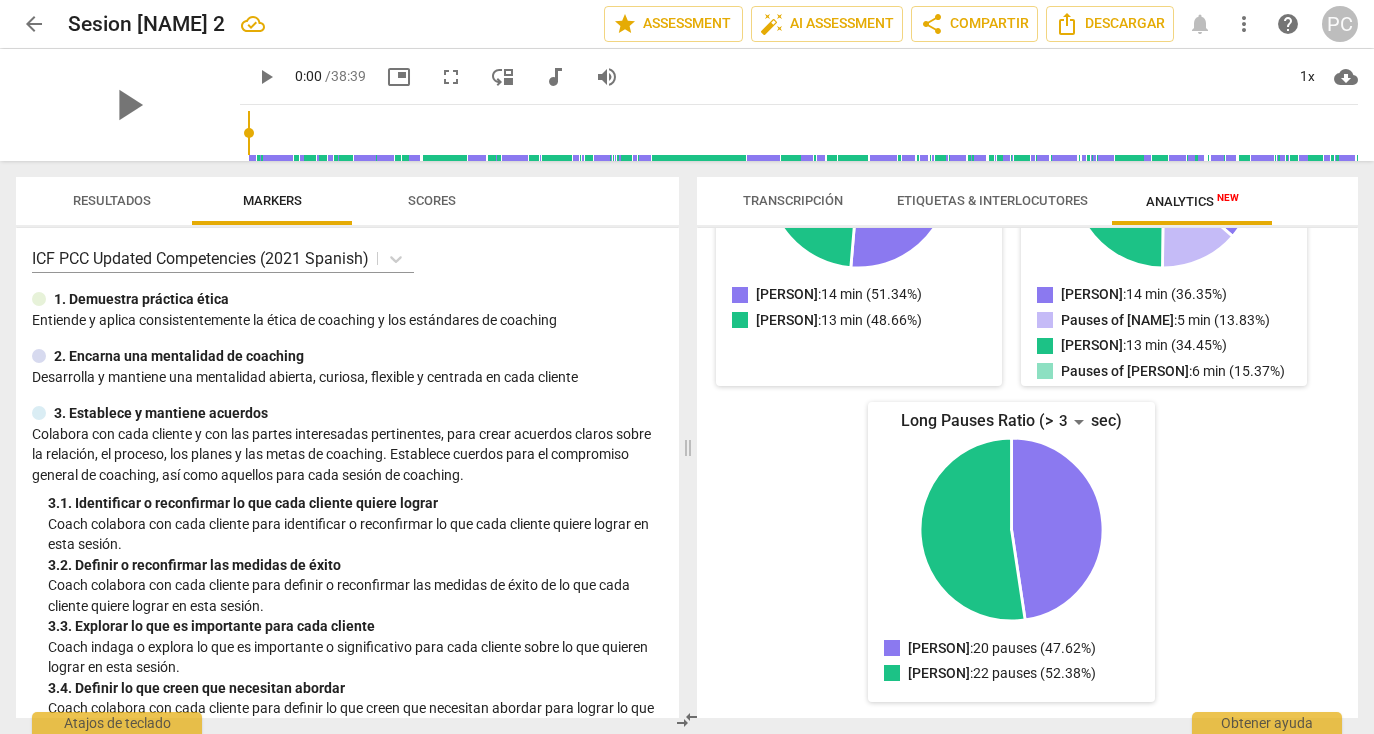 scroll, scrollTop: 402, scrollLeft: 0, axis: vertical 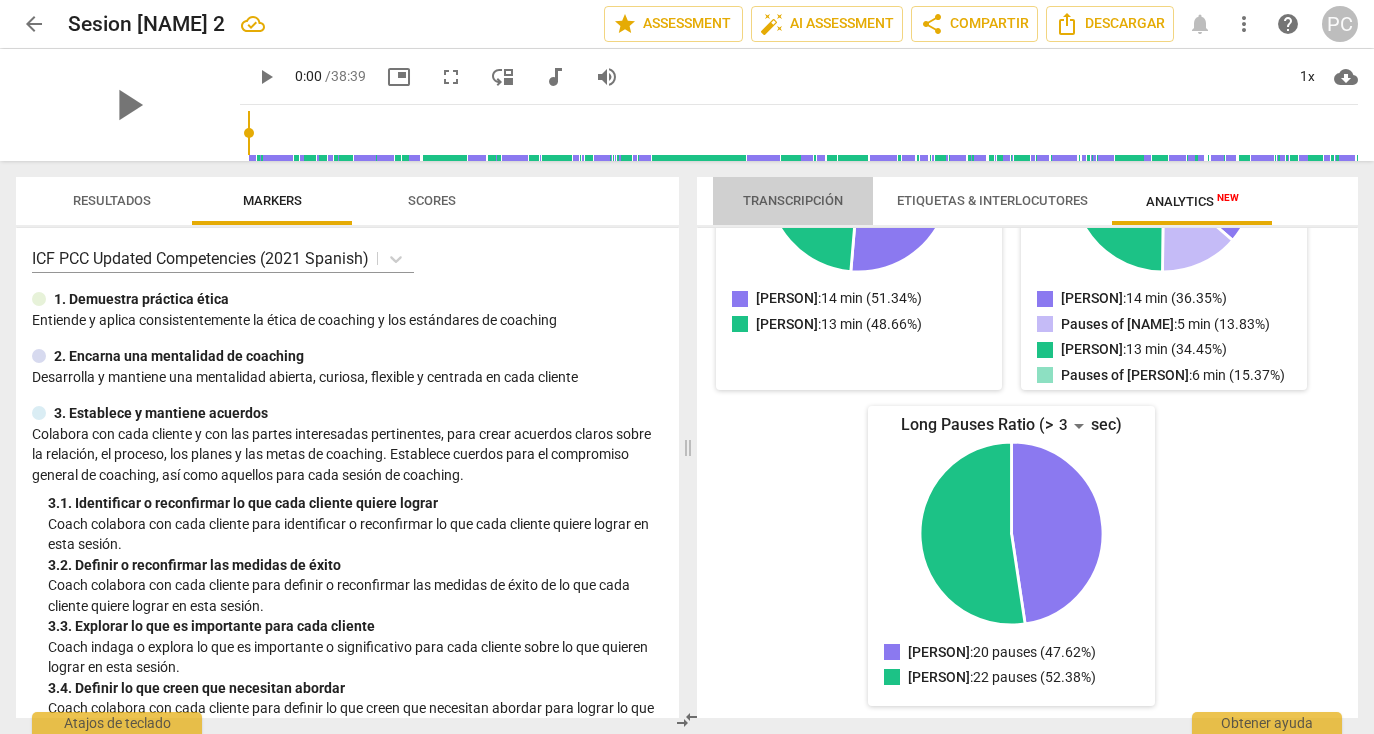 click on "Transcripción" at bounding box center [793, 200] 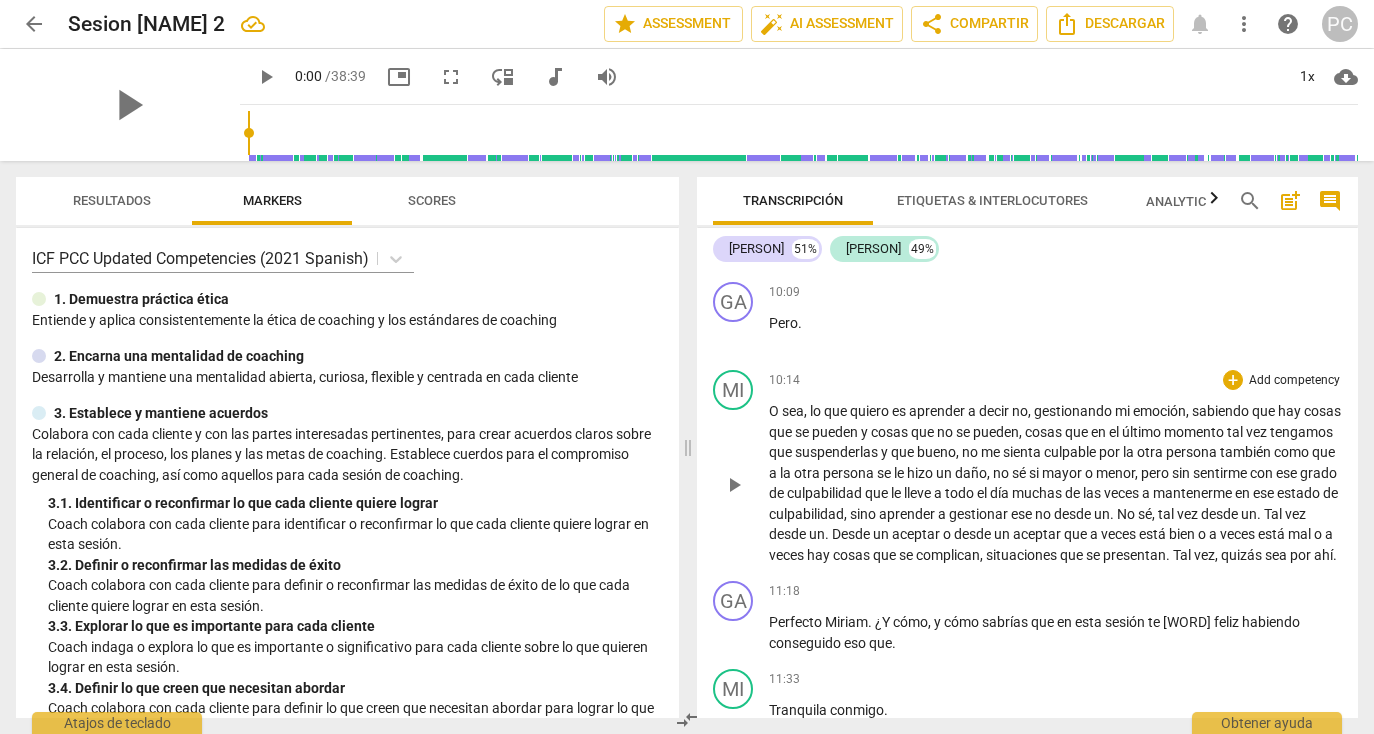 scroll, scrollTop: 3363, scrollLeft: 0, axis: vertical 